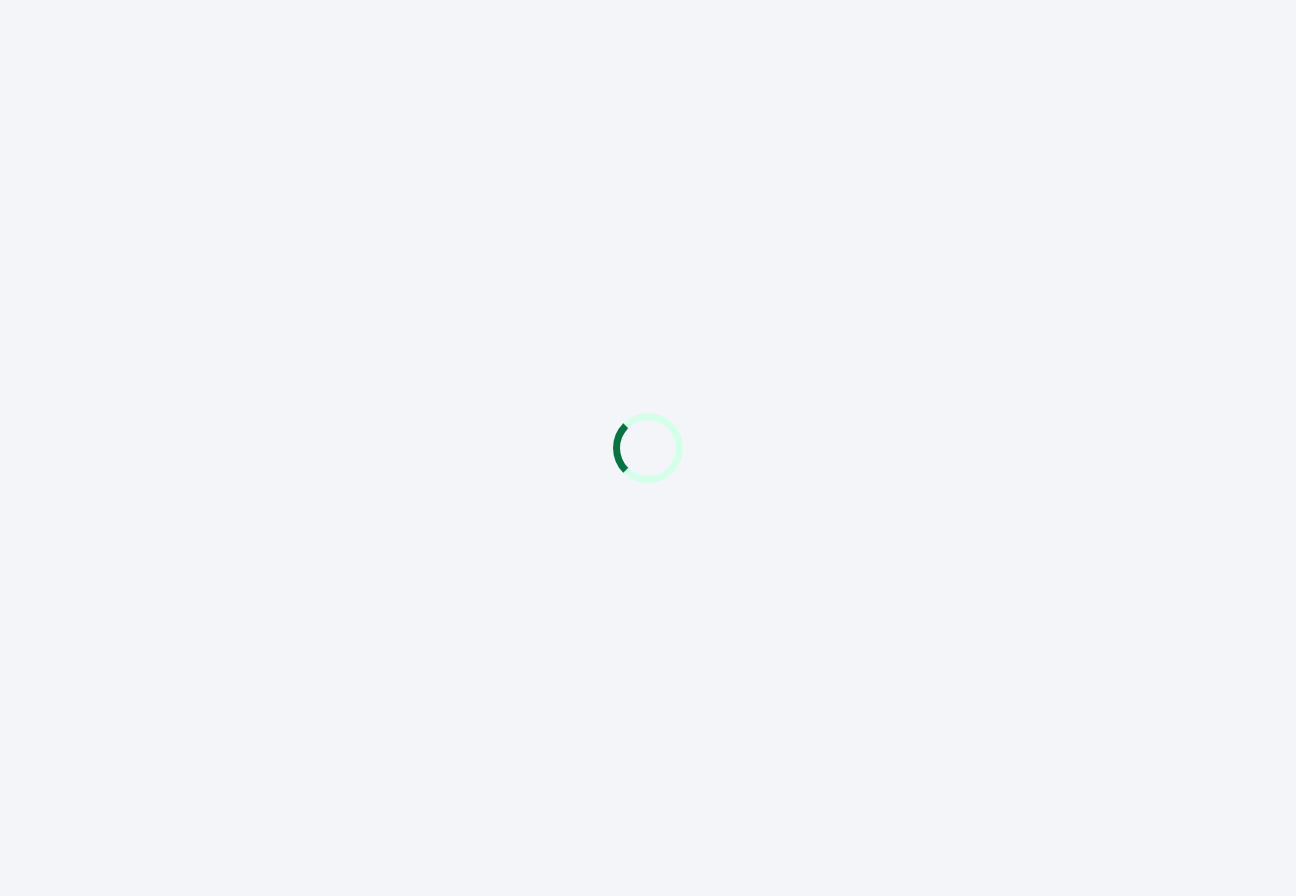 scroll, scrollTop: 0, scrollLeft: 0, axis: both 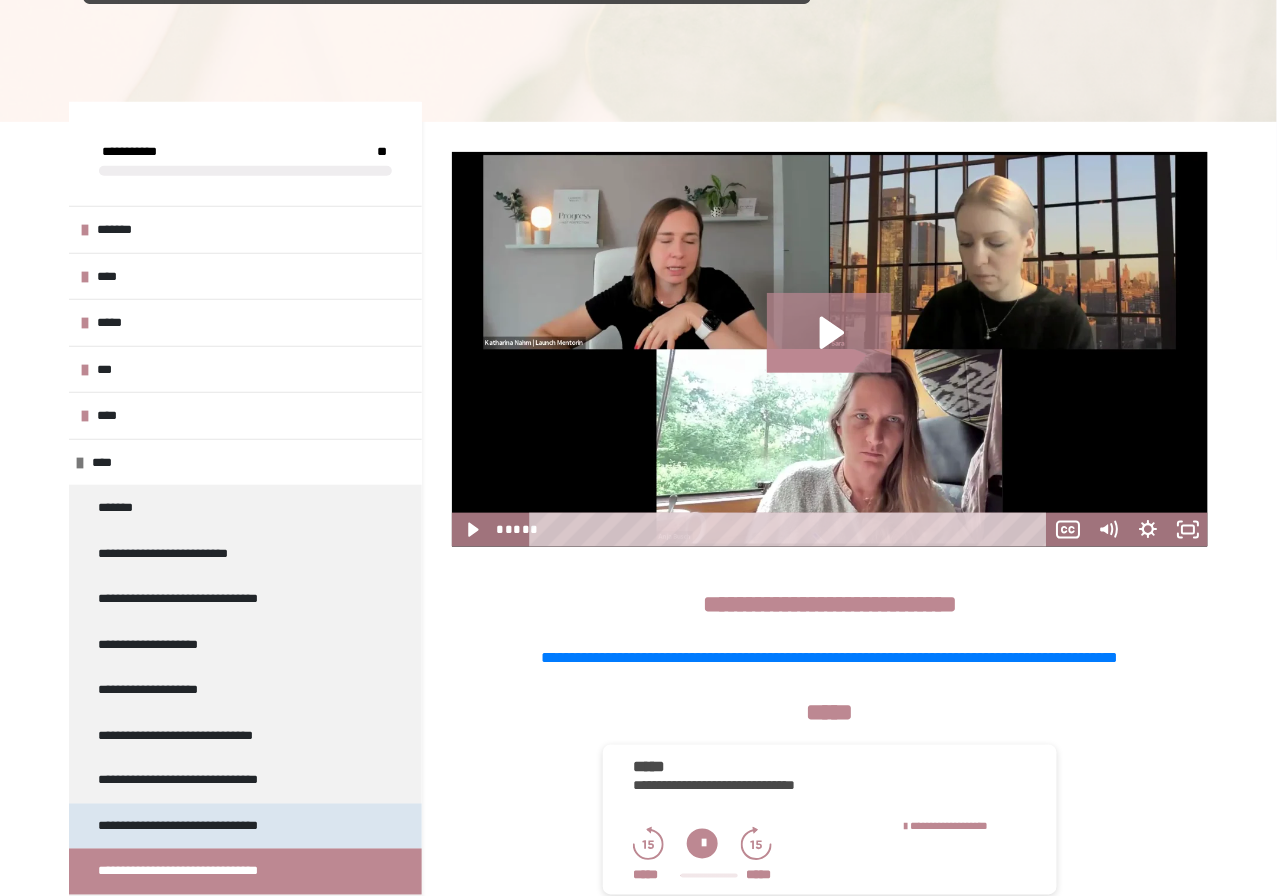 click on "**********" at bounding box center (194, 826) 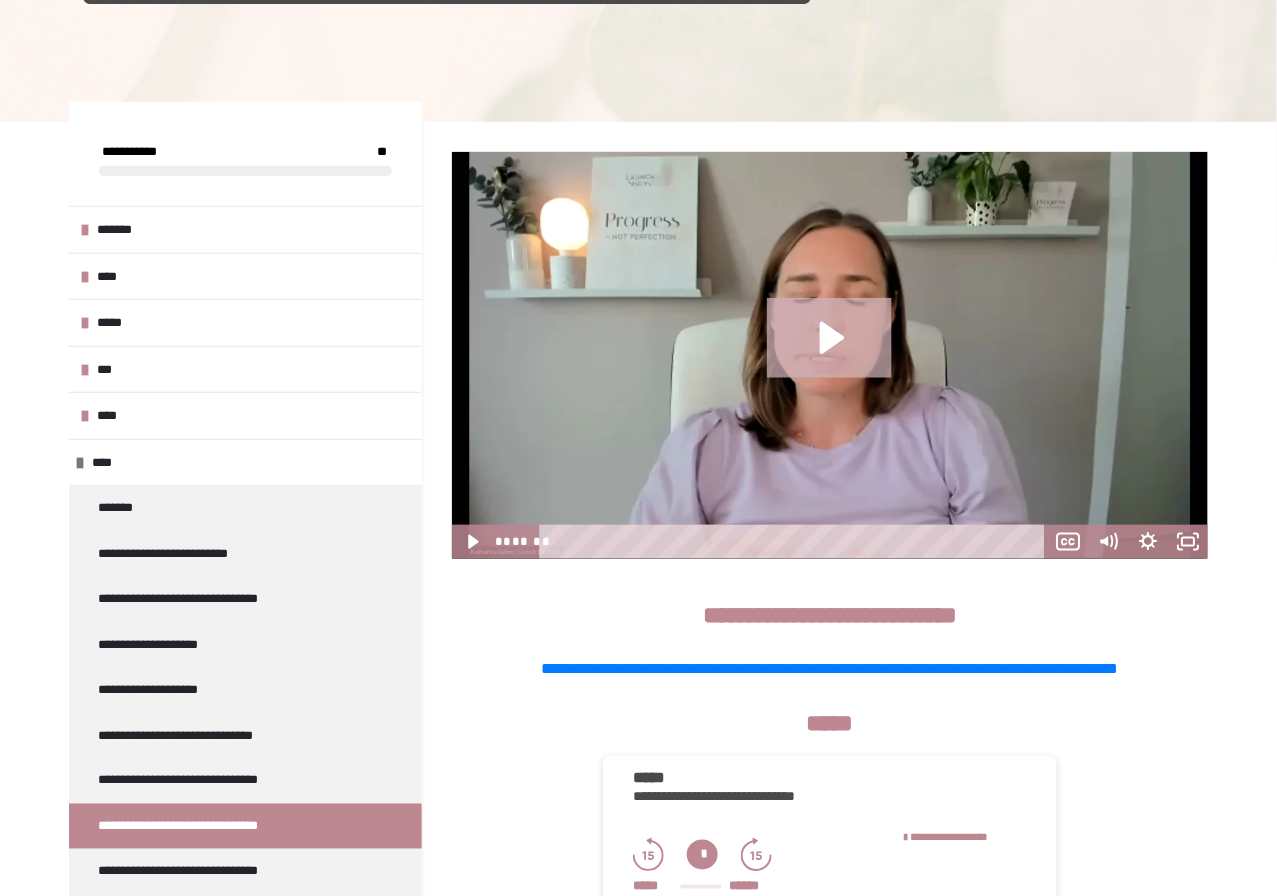 click 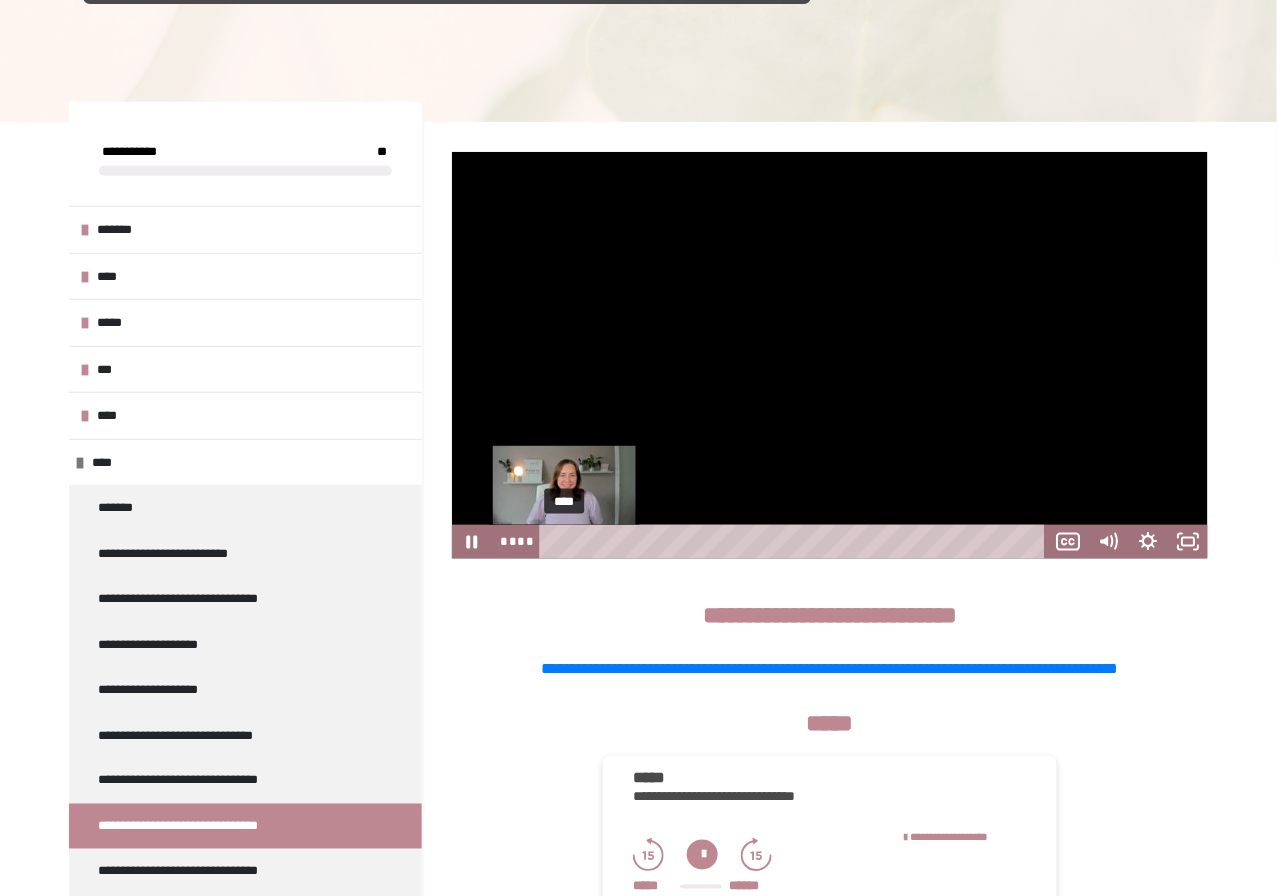 click on "****" at bounding box center [796, 542] 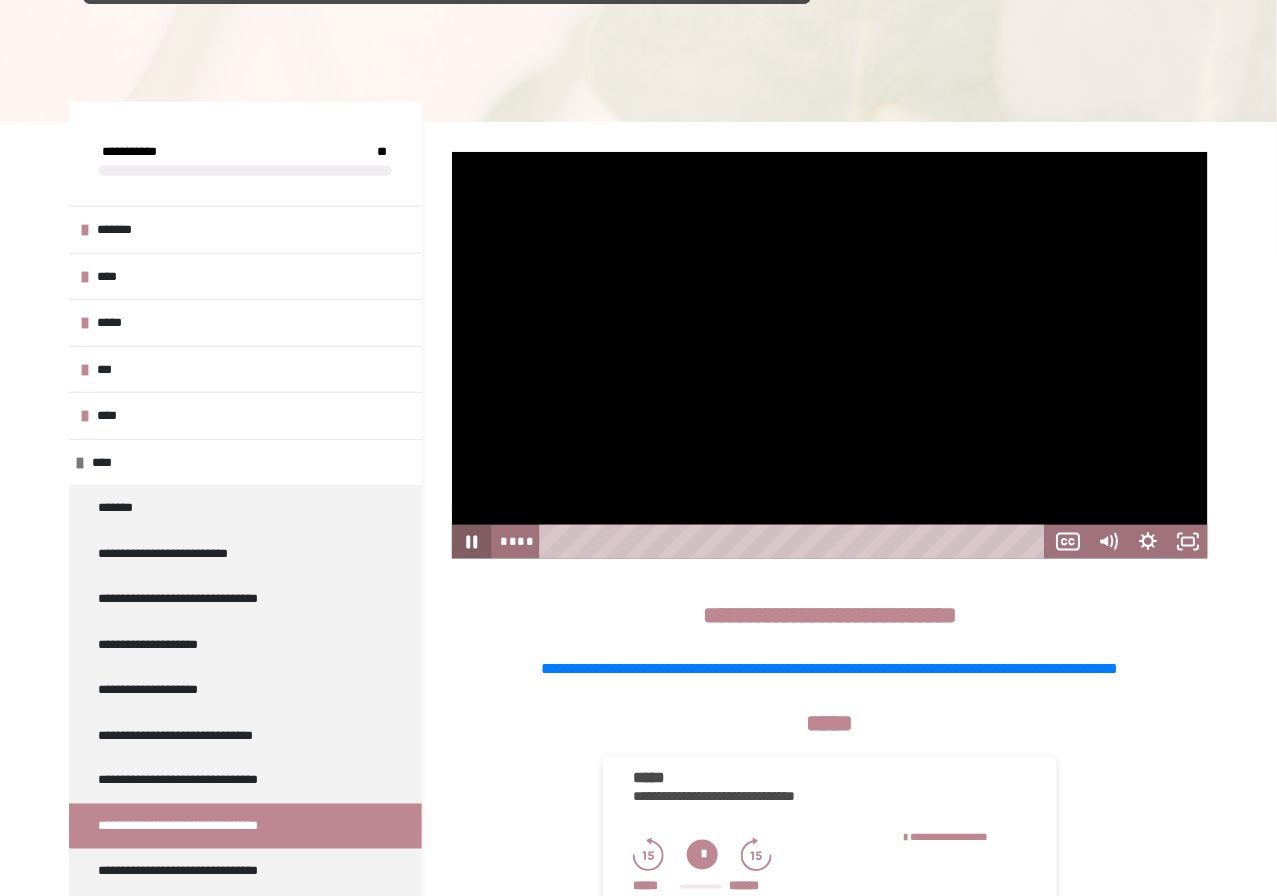 click 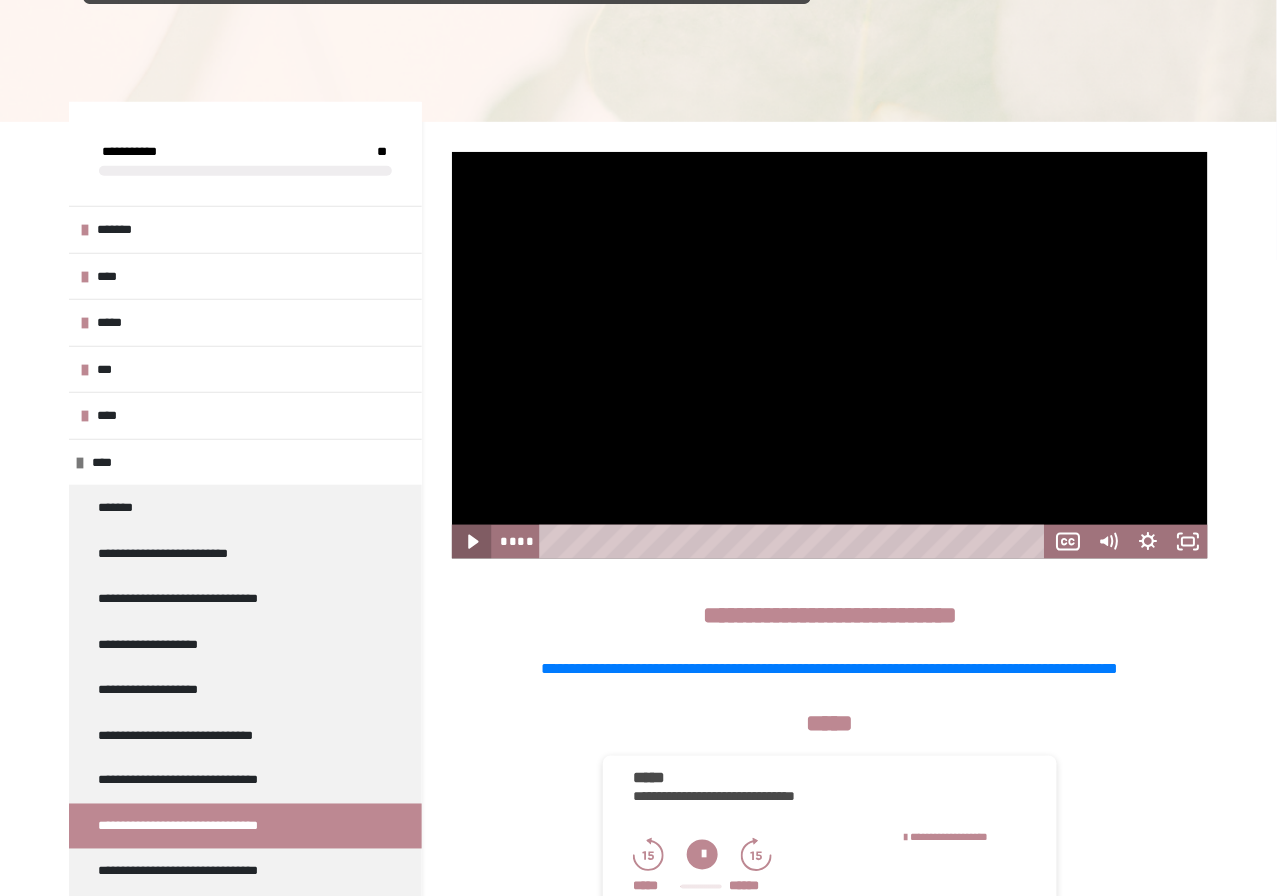 click 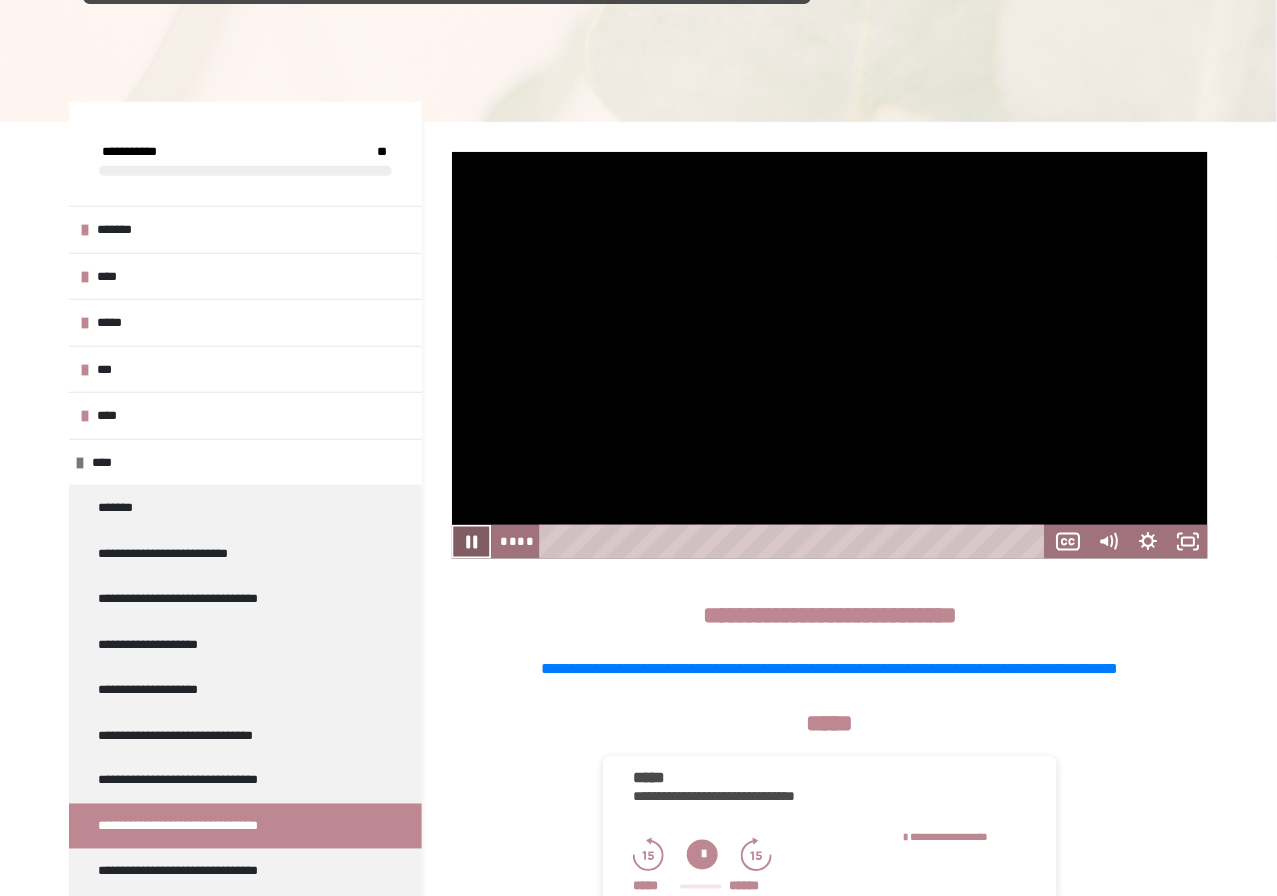click 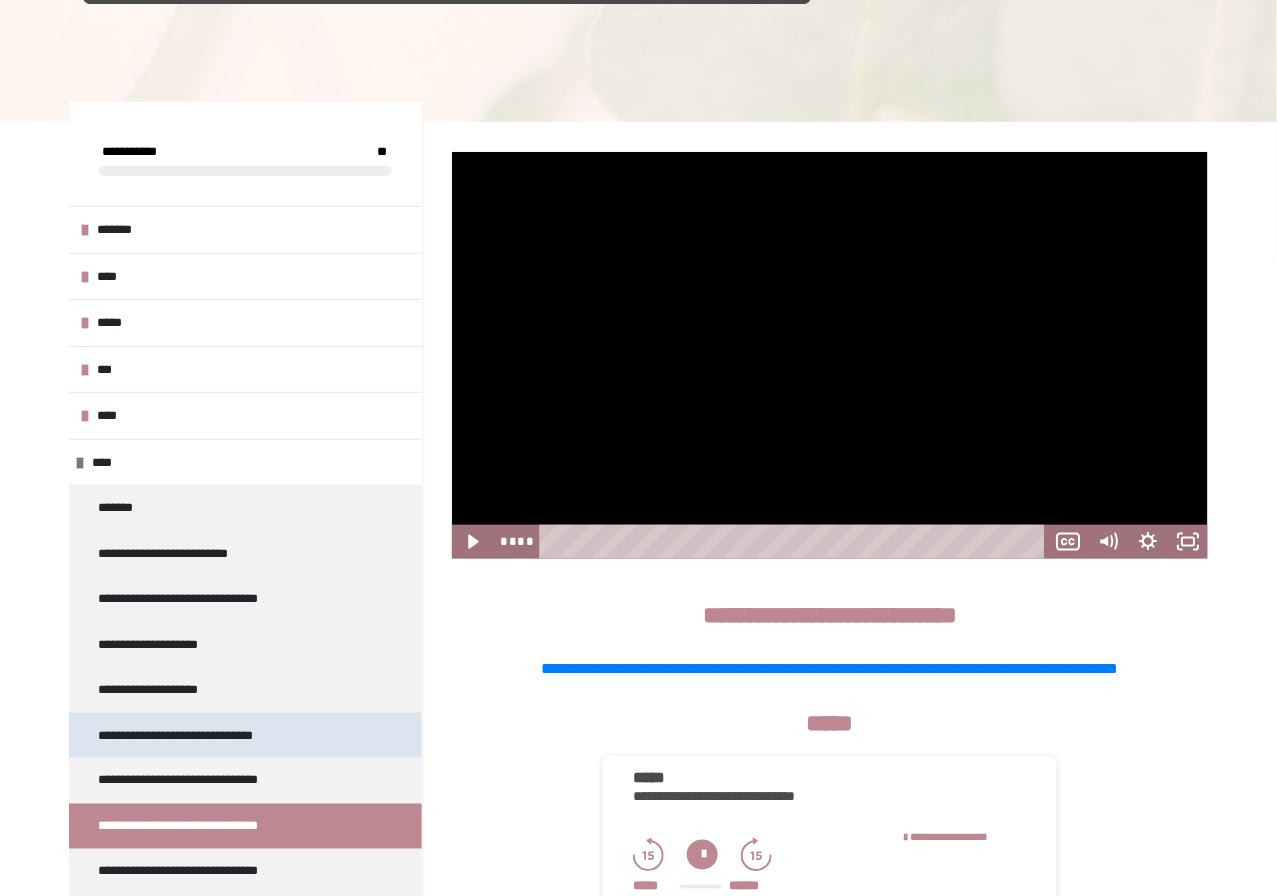 scroll, scrollTop: 430, scrollLeft: 0, axis: vertical 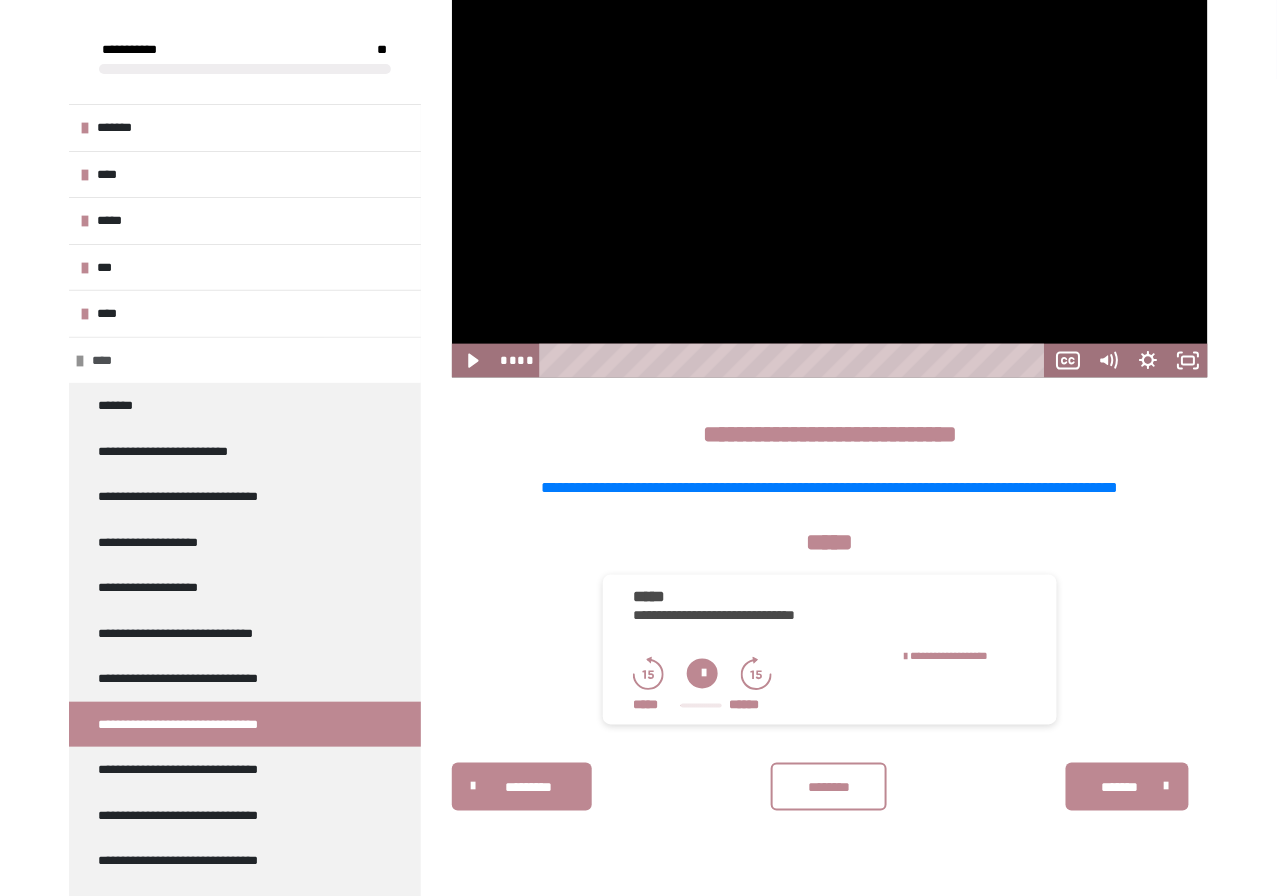 click at bounding box center (81, 361) 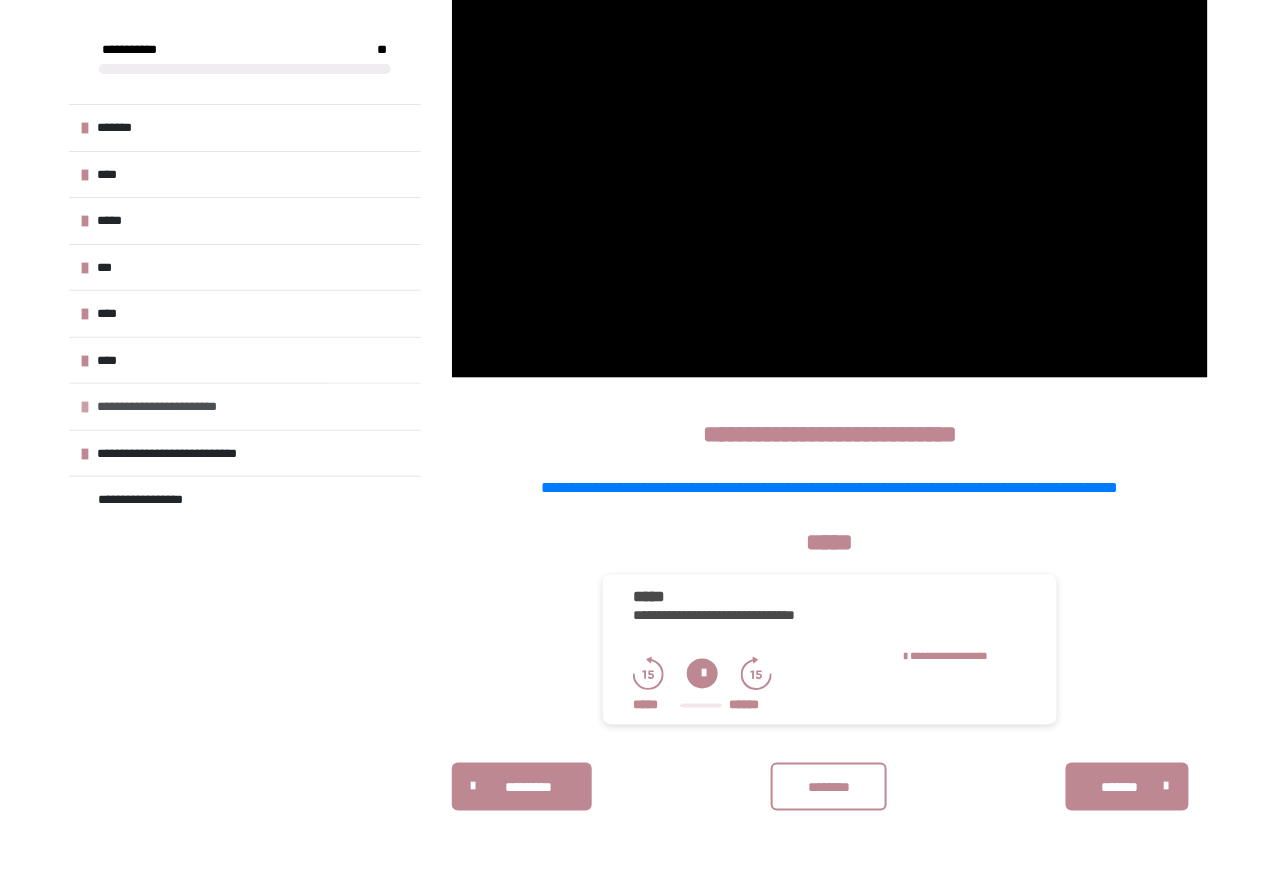 click at bounding box center (86, 407) 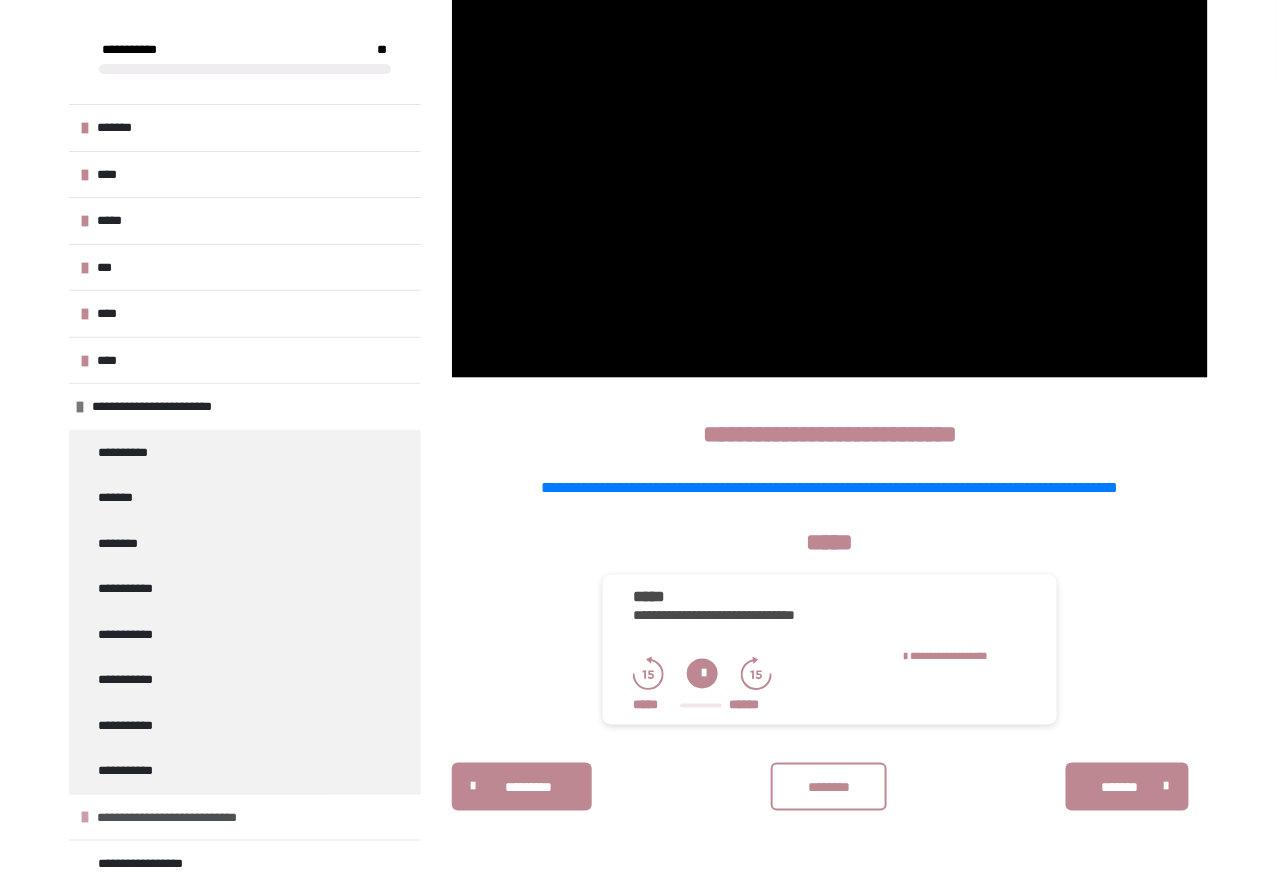 click on "**********" at bounding box center [245, 817] 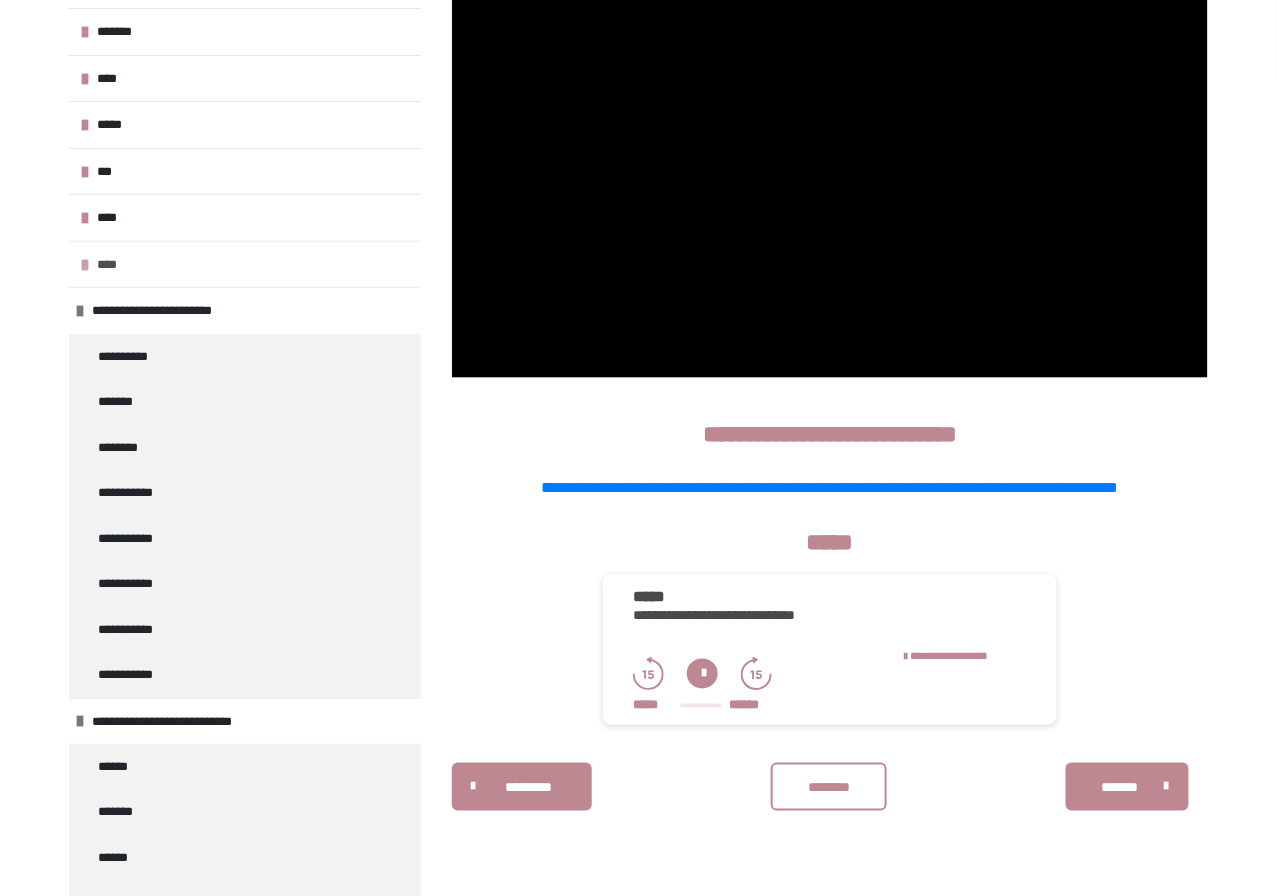 scroll, scrollTop: 0, scrollLeft: 0, axis: both 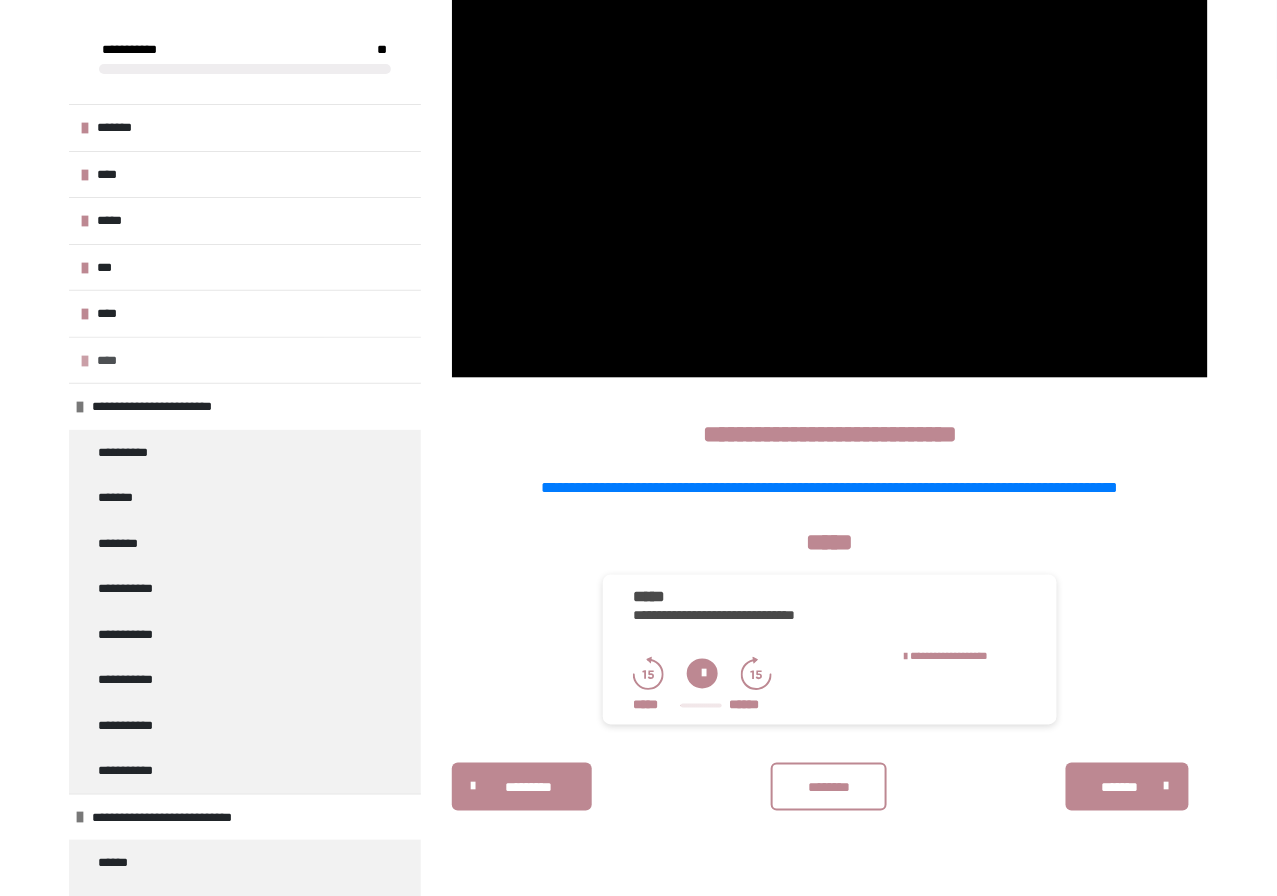 click at bounding box center [86, 361] 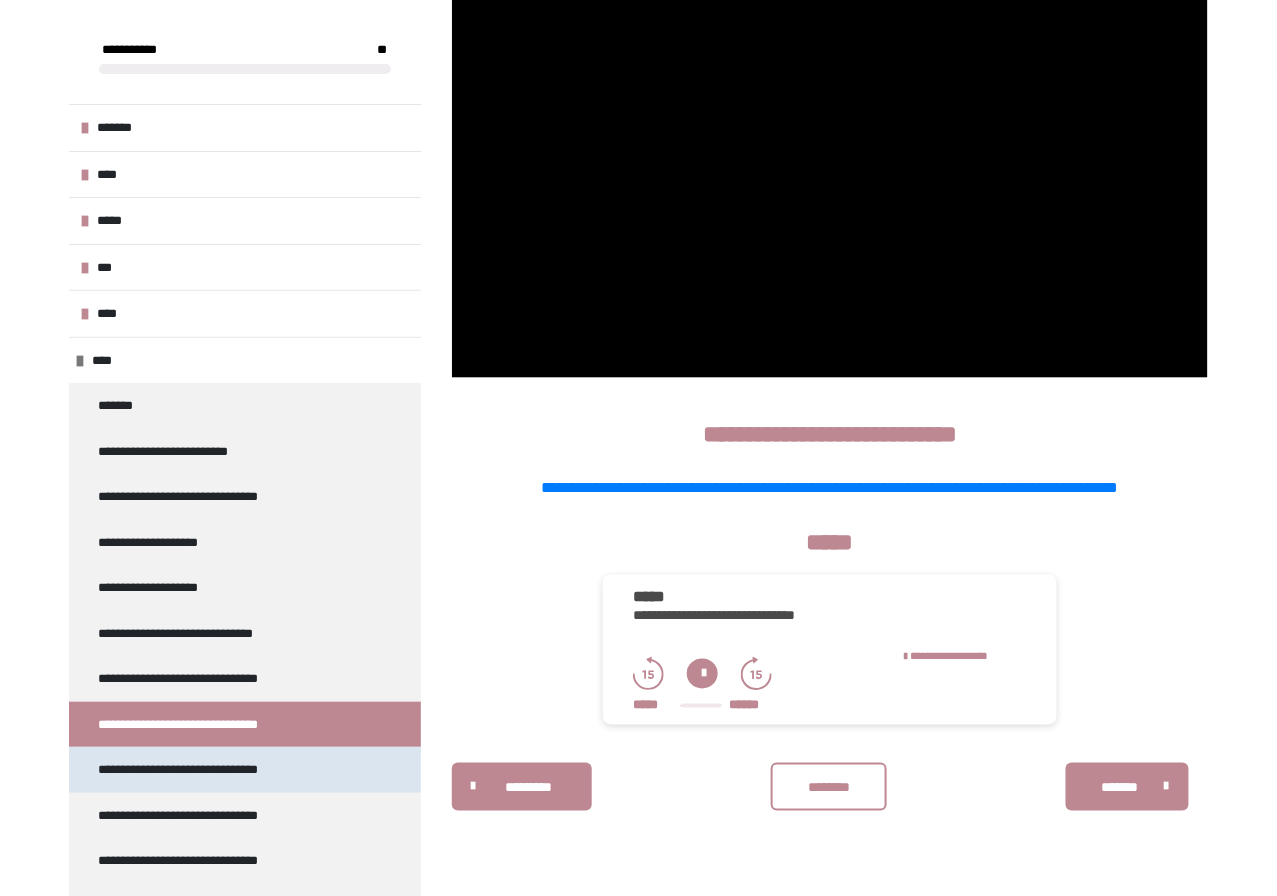 click on "**********" at bounding box center (194, 769) 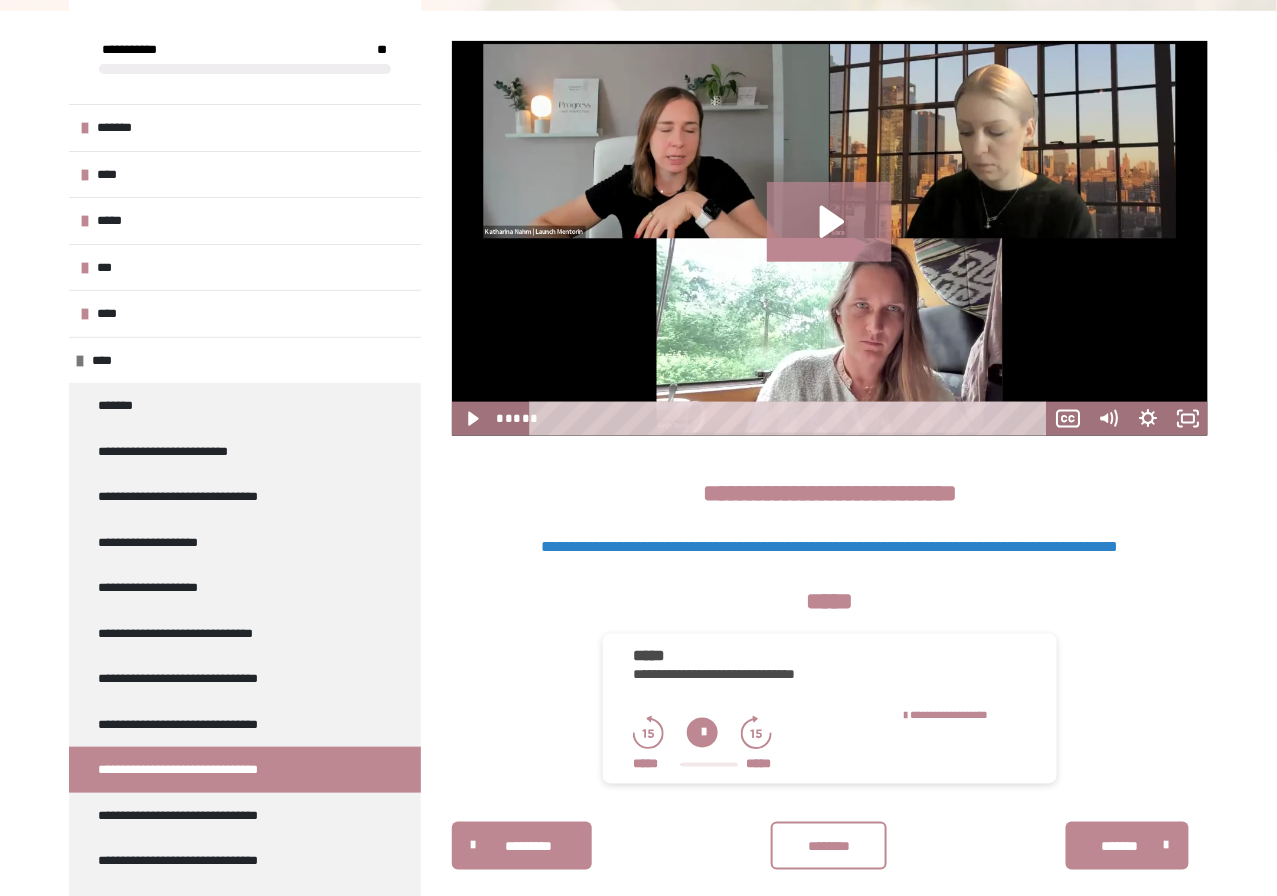 click on "**********" at bounding box center (830, 546) 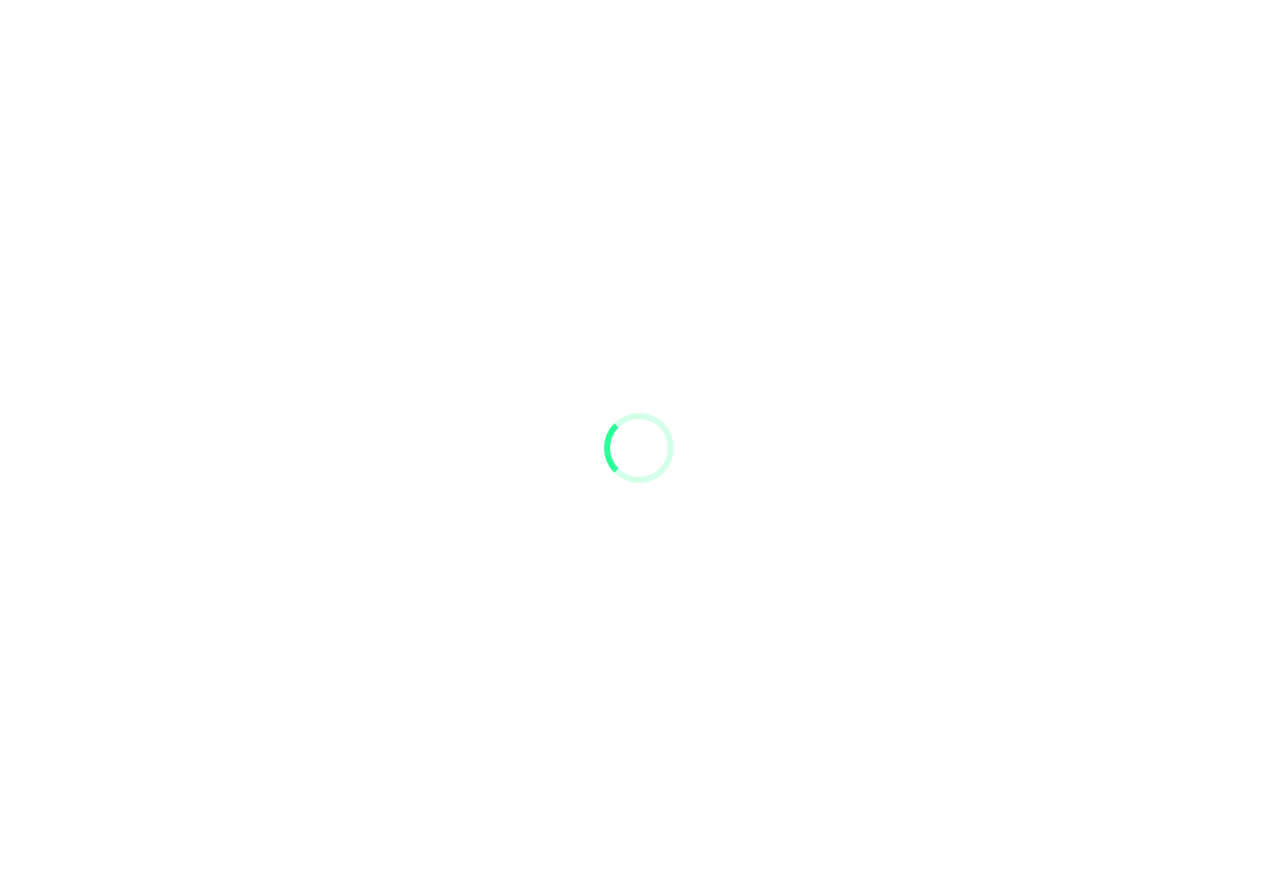 scroll, scrollTop: 0, scrollLeft: 0, axis: both 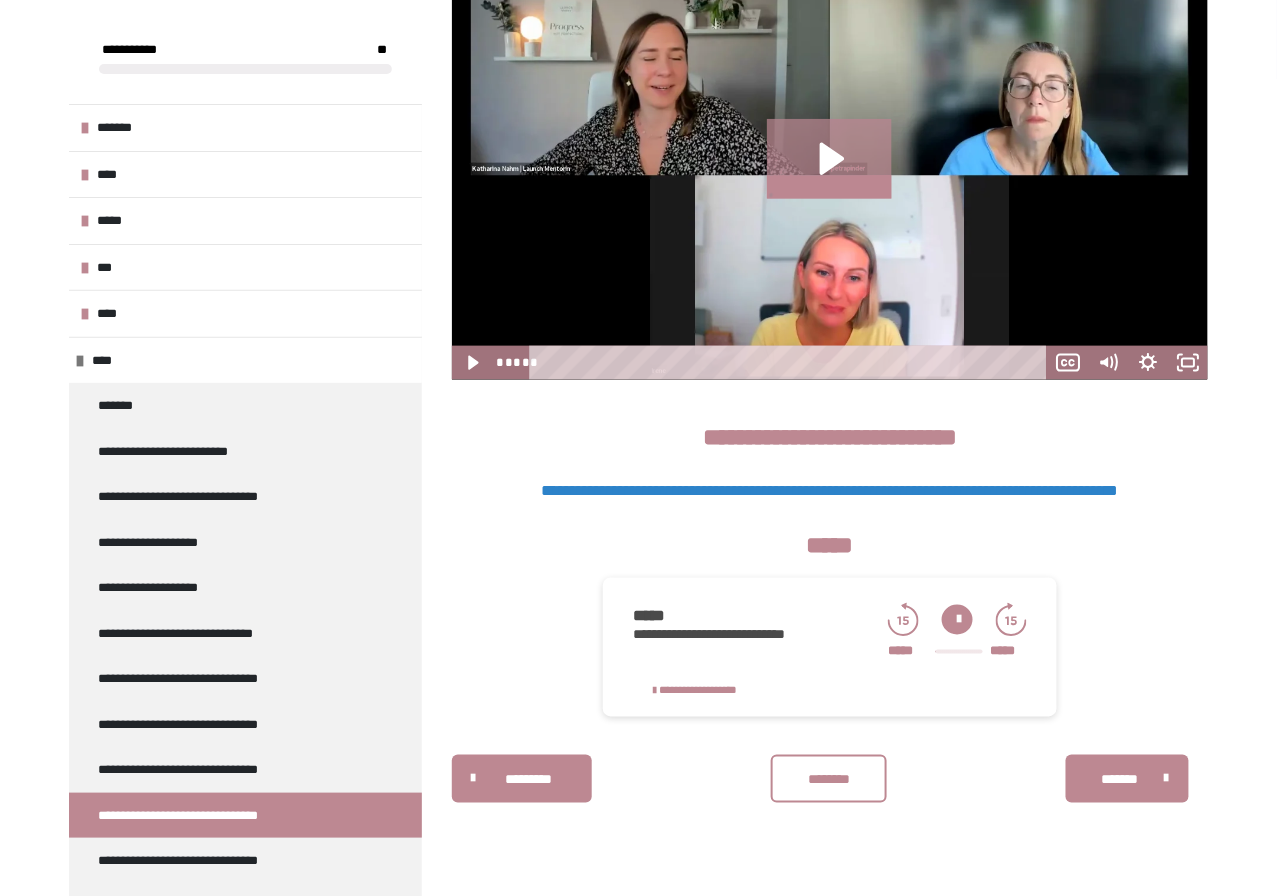 drag, startPoint x: 907, startPoint y: 500, endPoint x: 811, endPoint y: 498, distance: 96.02083 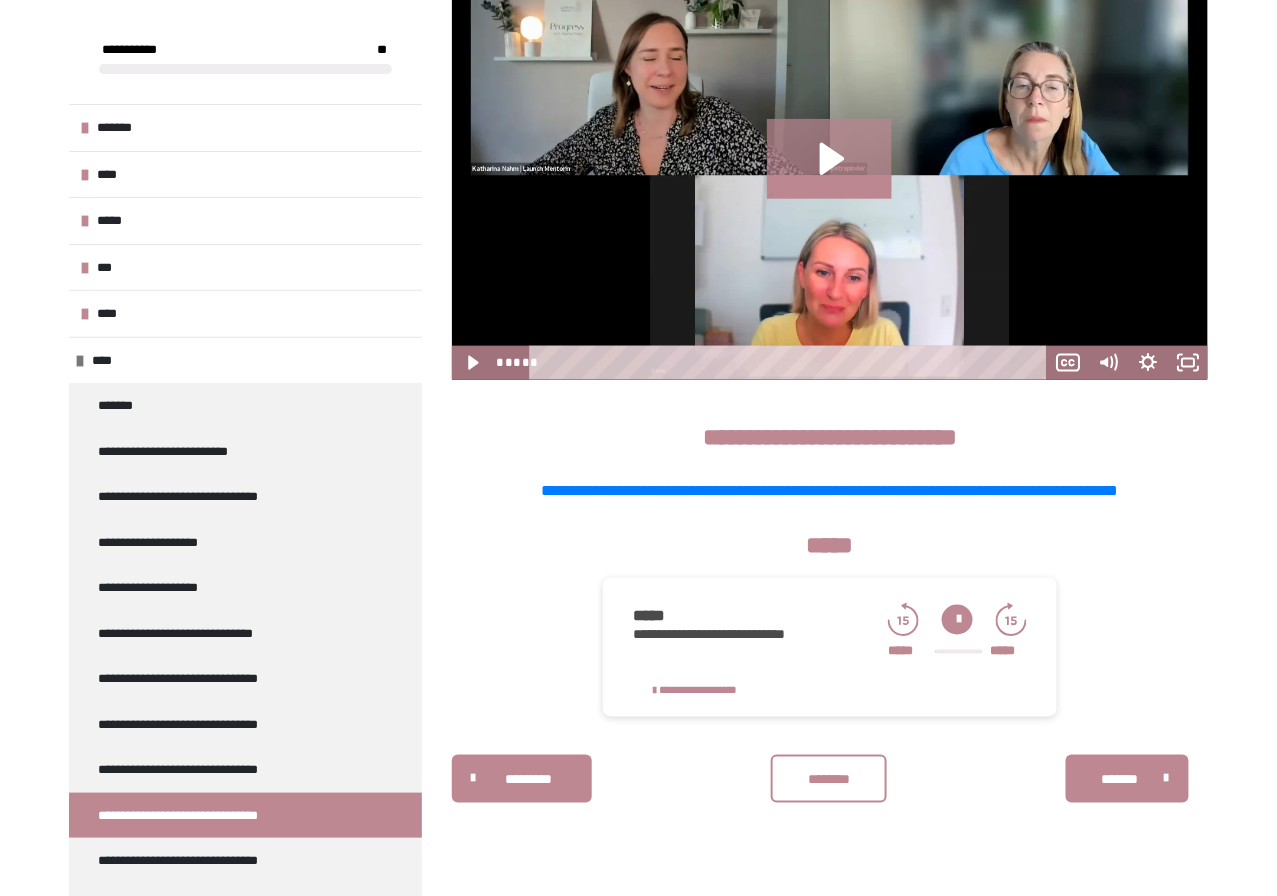 click on "*****" at bounding box center [830, 545] 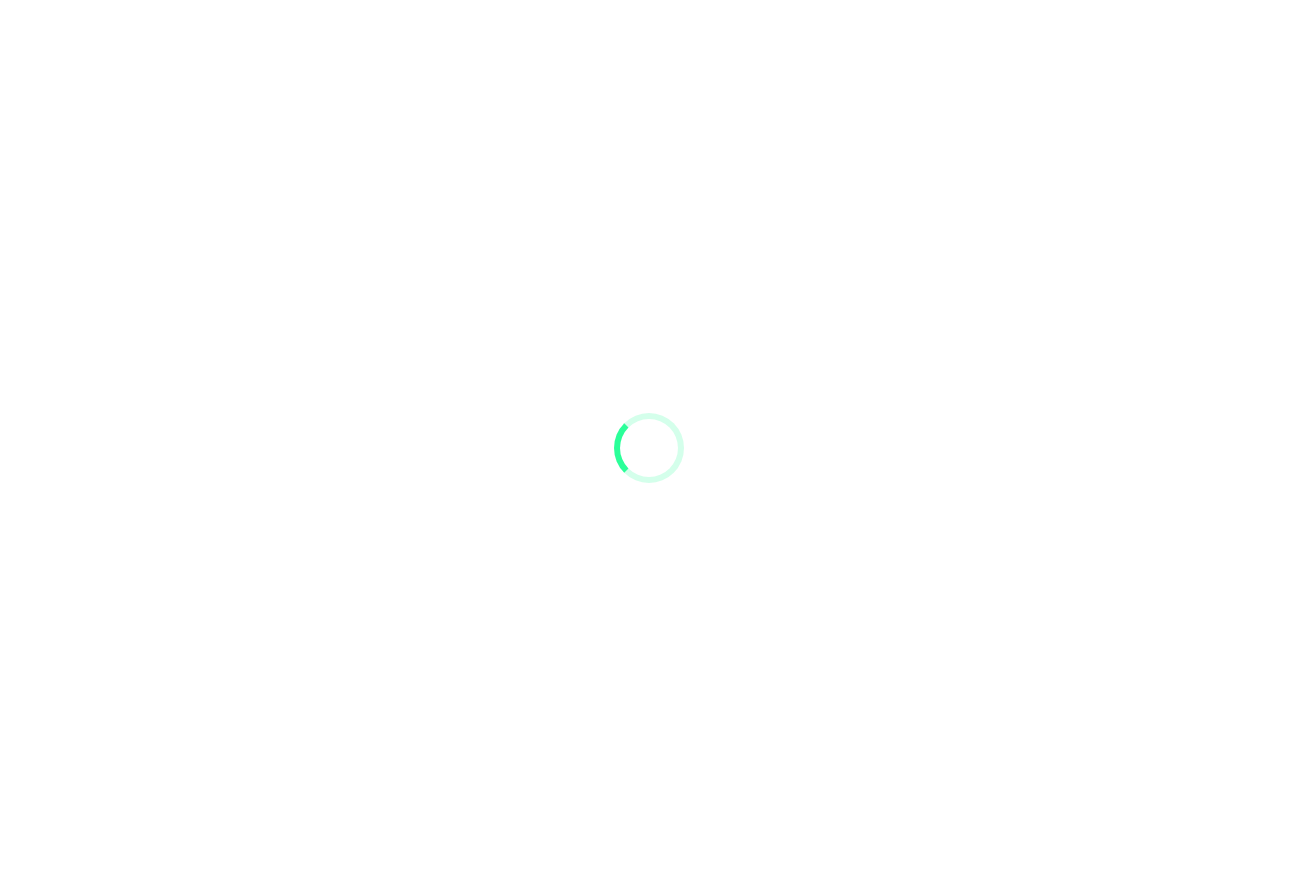scroll, scrollTop: 0, scrollLeft: 0, axis: both 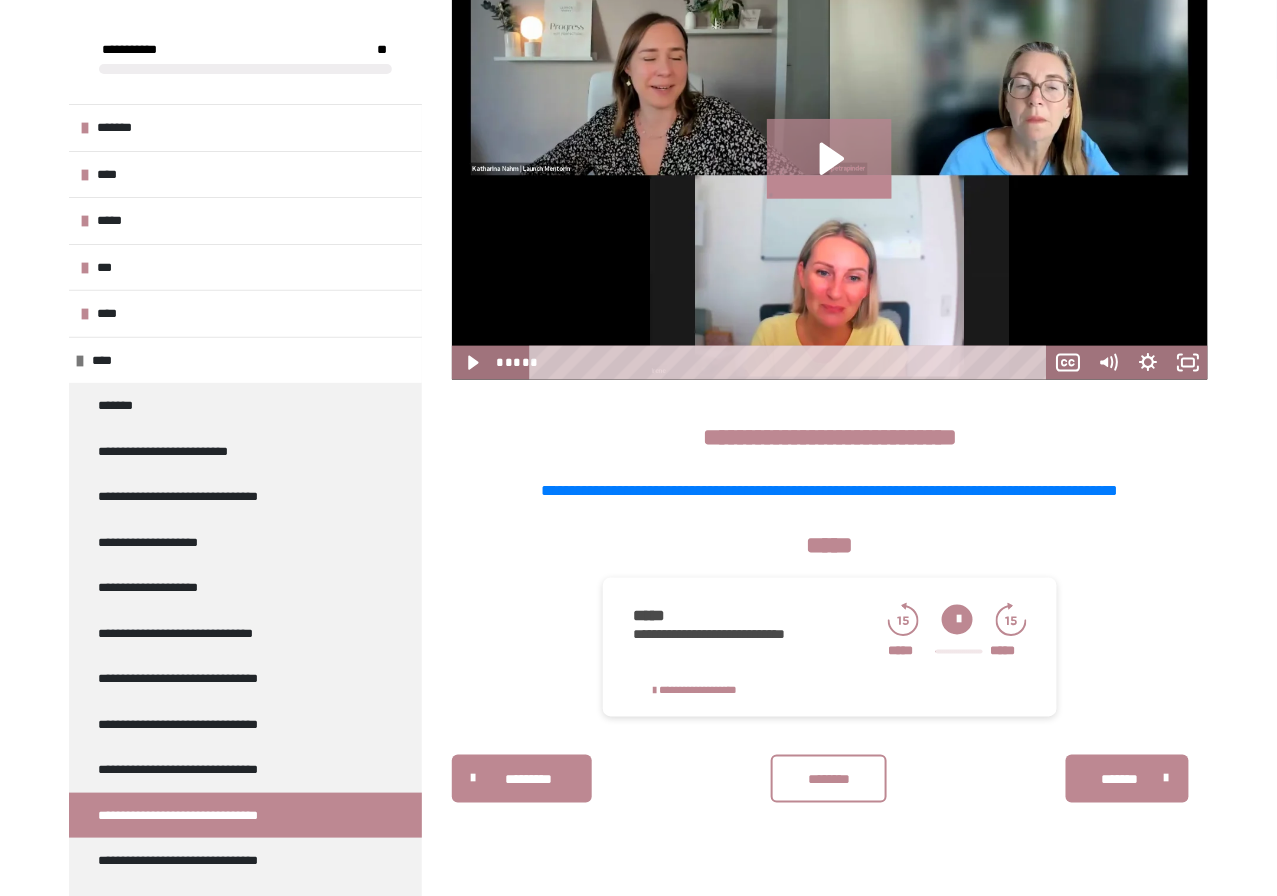 click at bounding box center (957, 620) 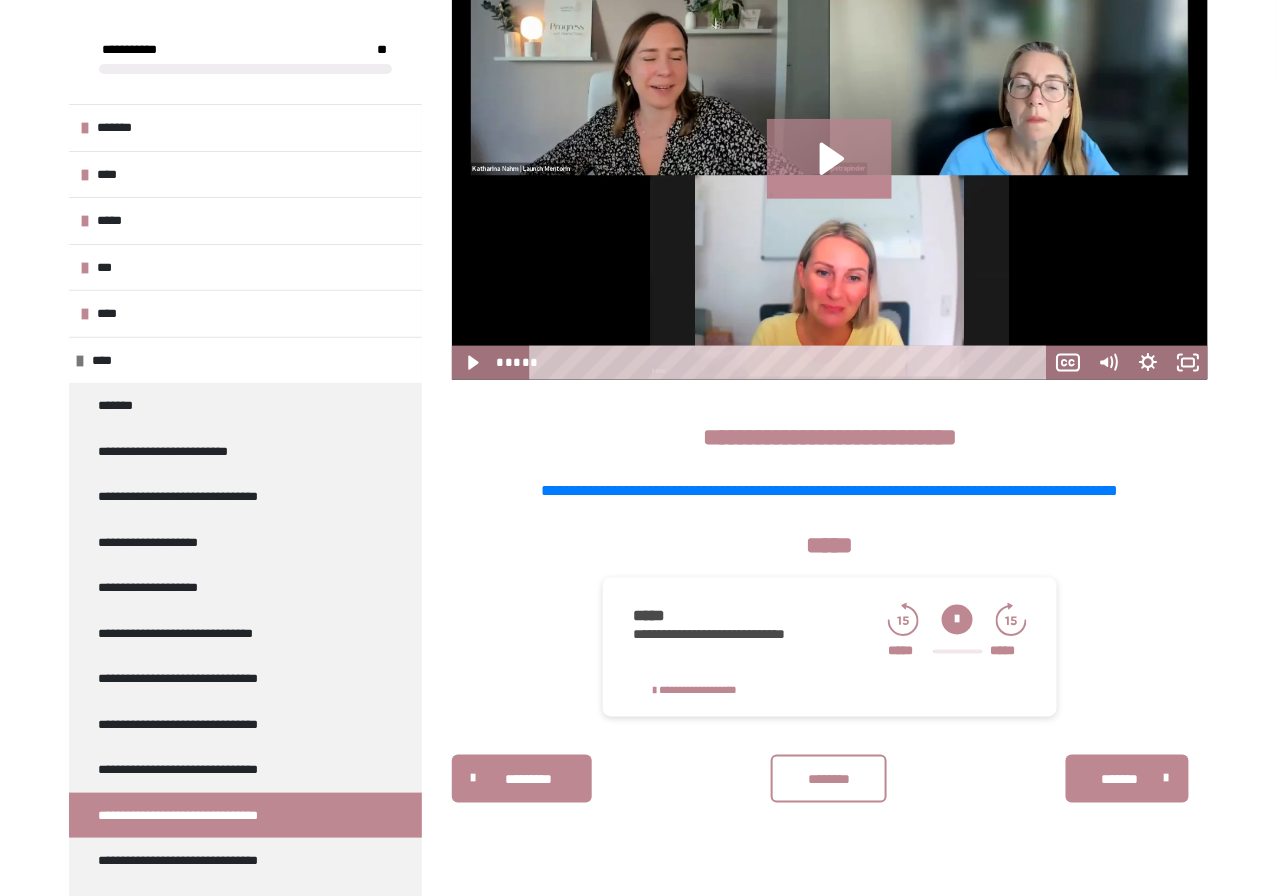 click at bounding box center (958, 652) 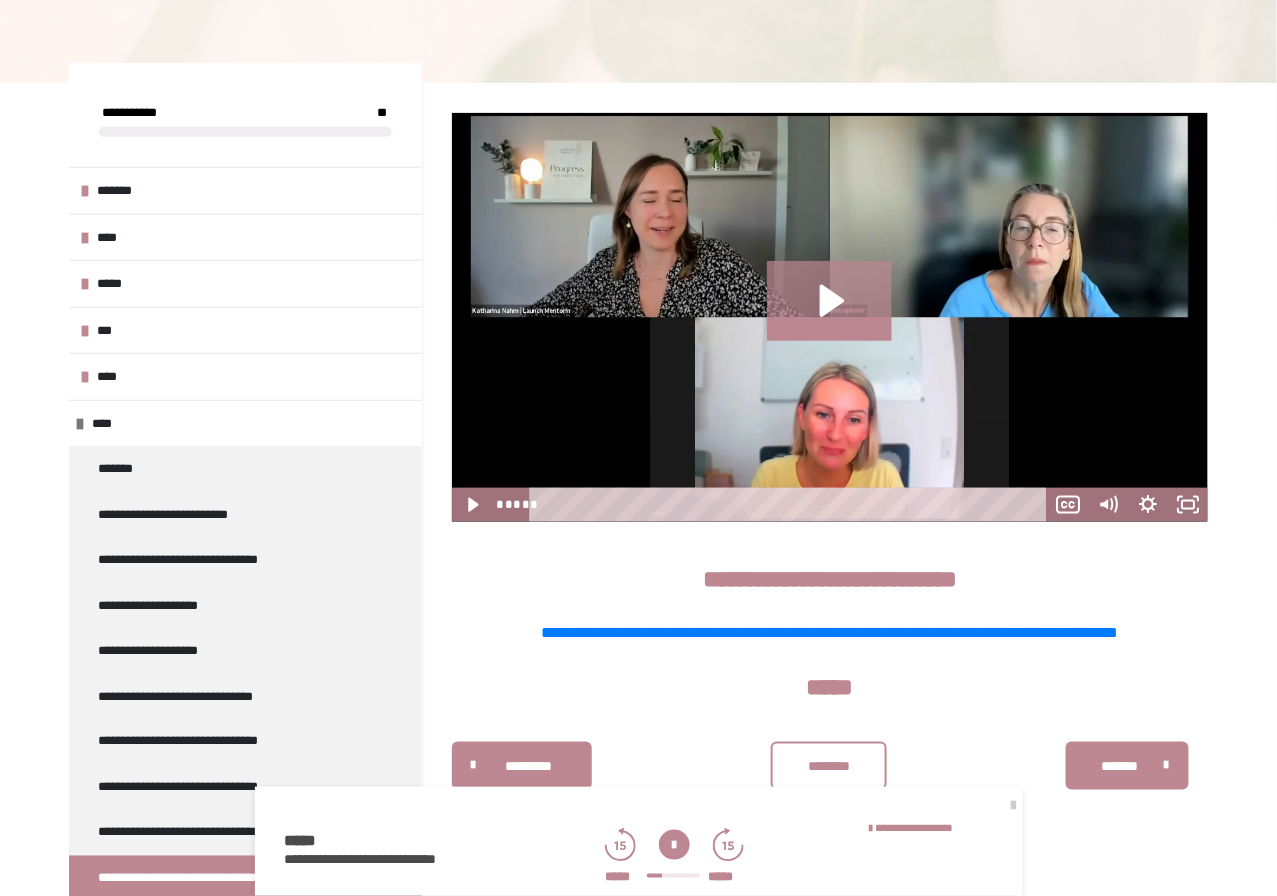 scroll, scrollTop: 430, scrollLeft: 0, axis: vertical 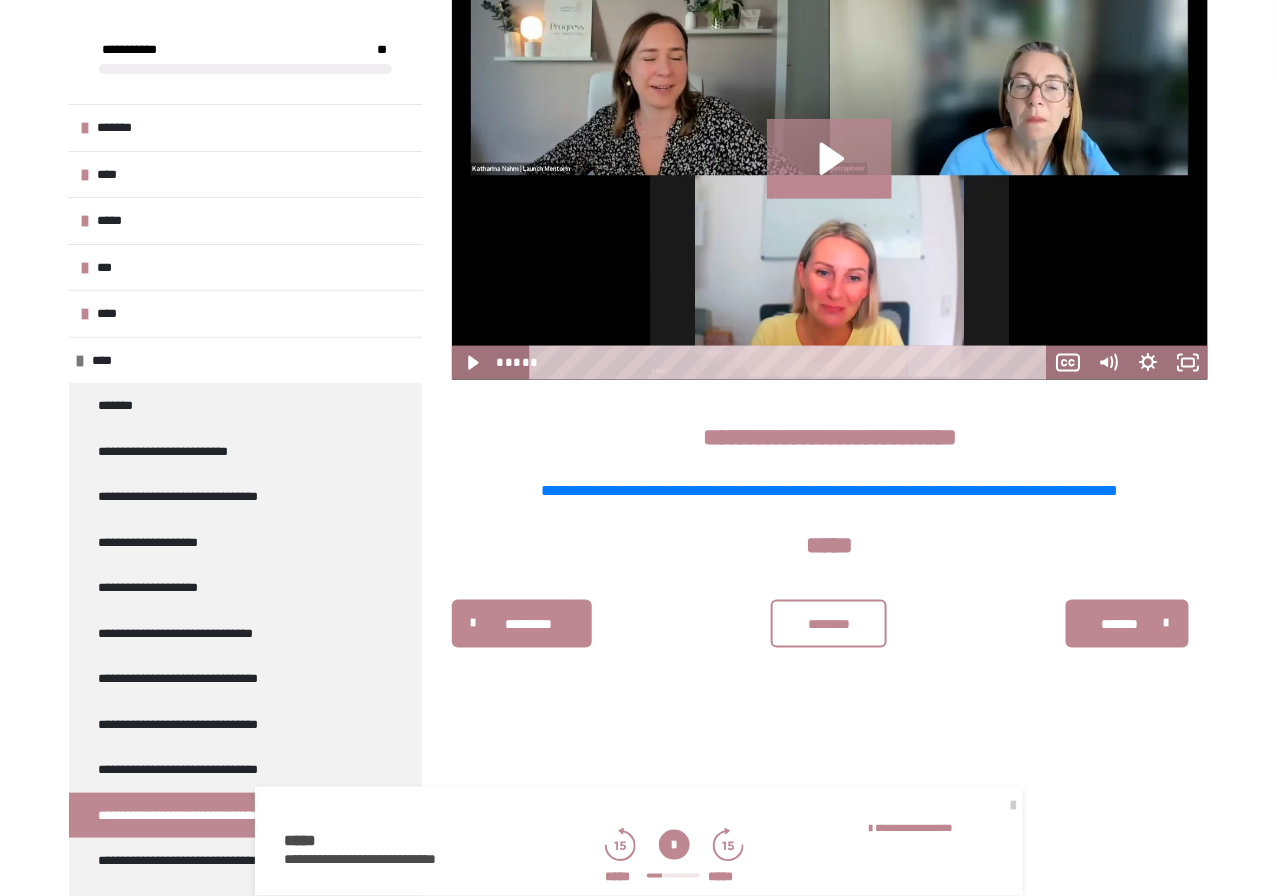 click at bounding box center (674, 845) 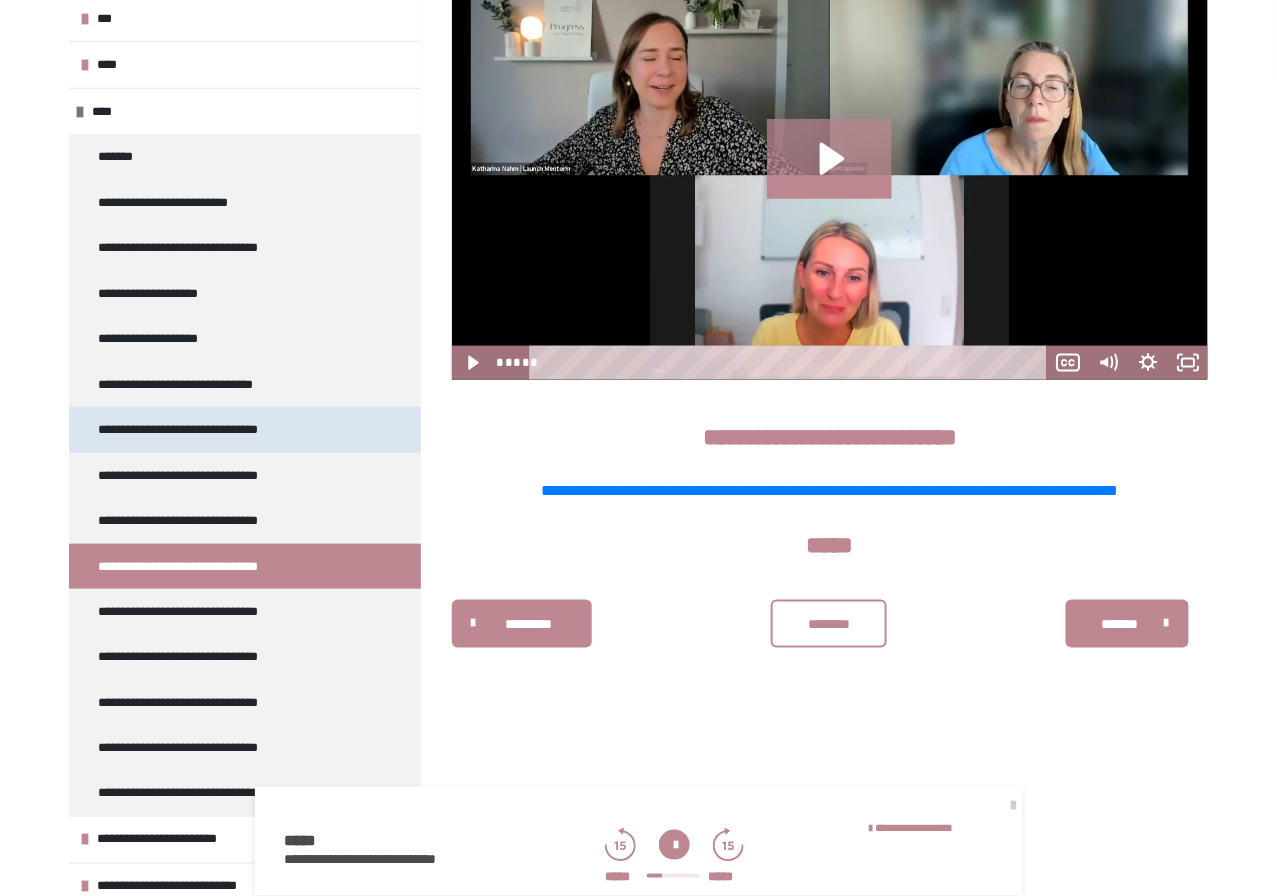 scroll, scrollTop: 303, scrollLeft: 0, axis: vertical 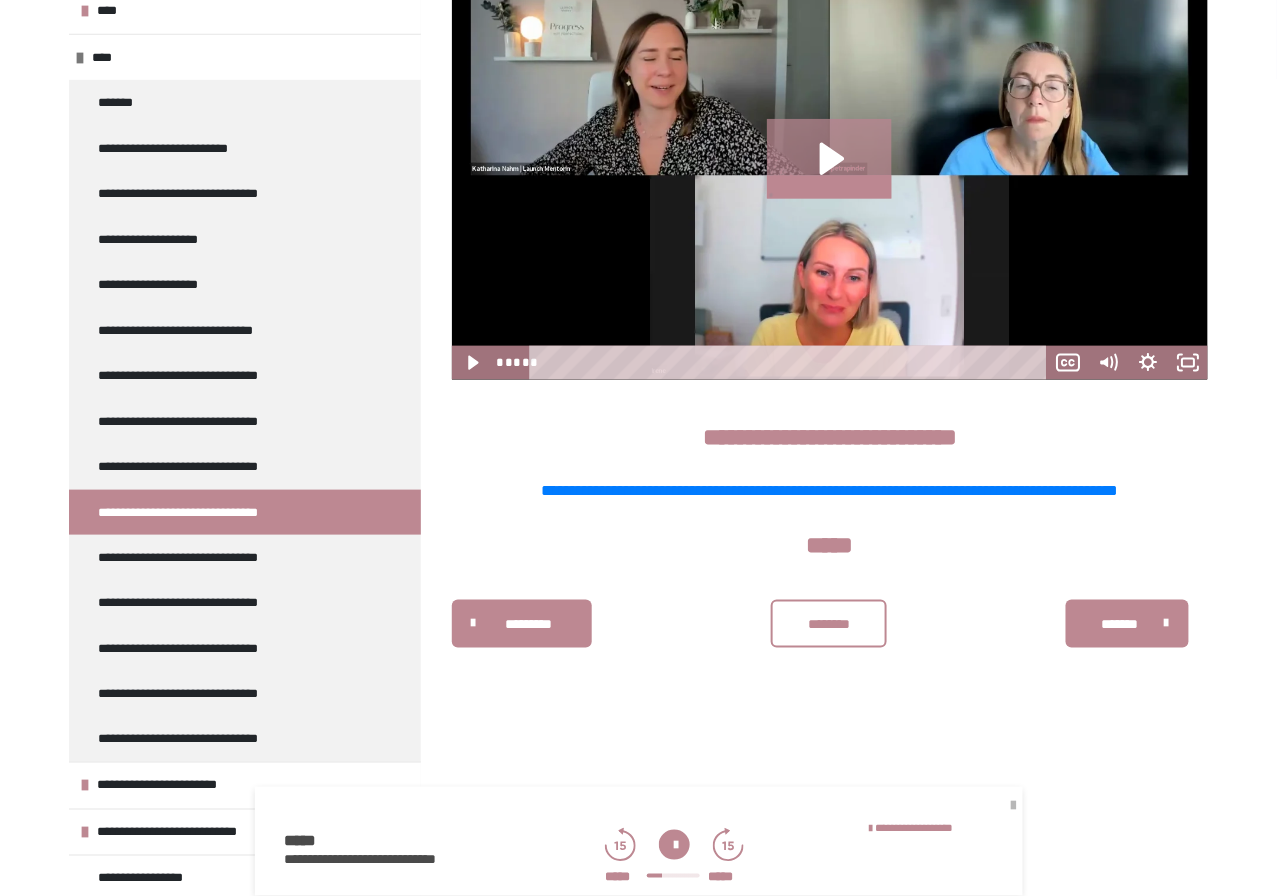 click at bounding box center [1013, 806] 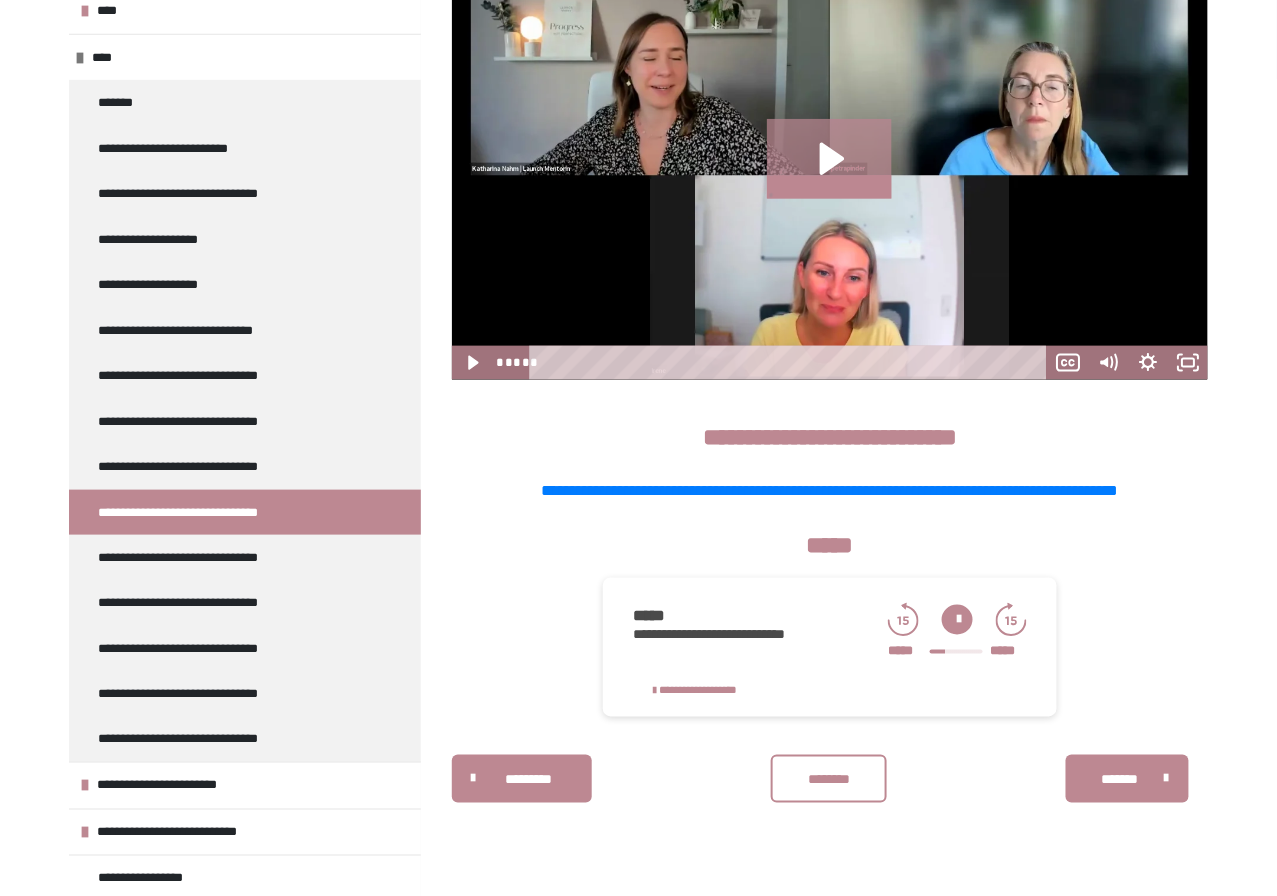drag, startPoint x: 751, startPoint y: 650, endPoint x: 666, endPoint y: 663, distance: 85.98837 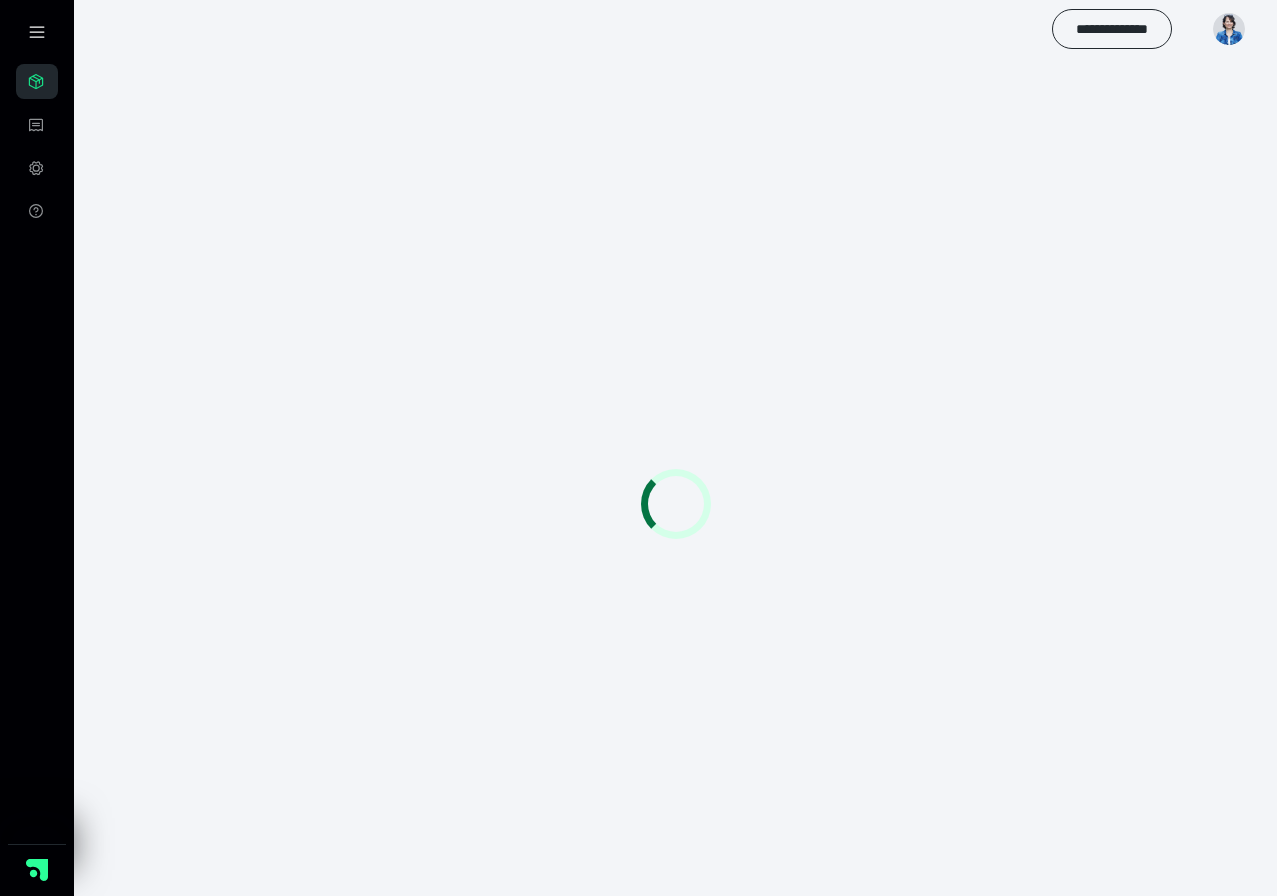 scroll, scrollTop: 0, scrollLeft: 0, axis: both 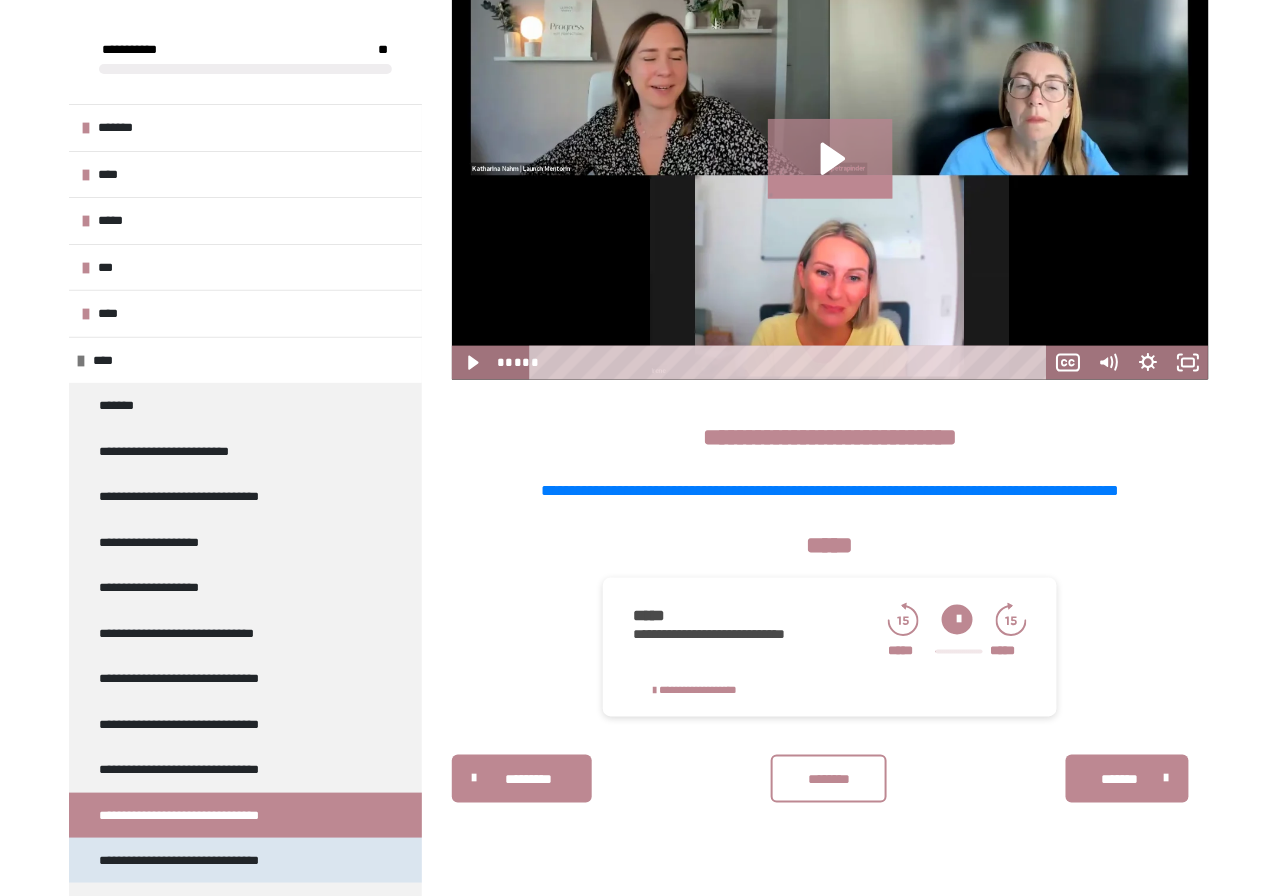 click on "**********" at bounding box center [195, 860] 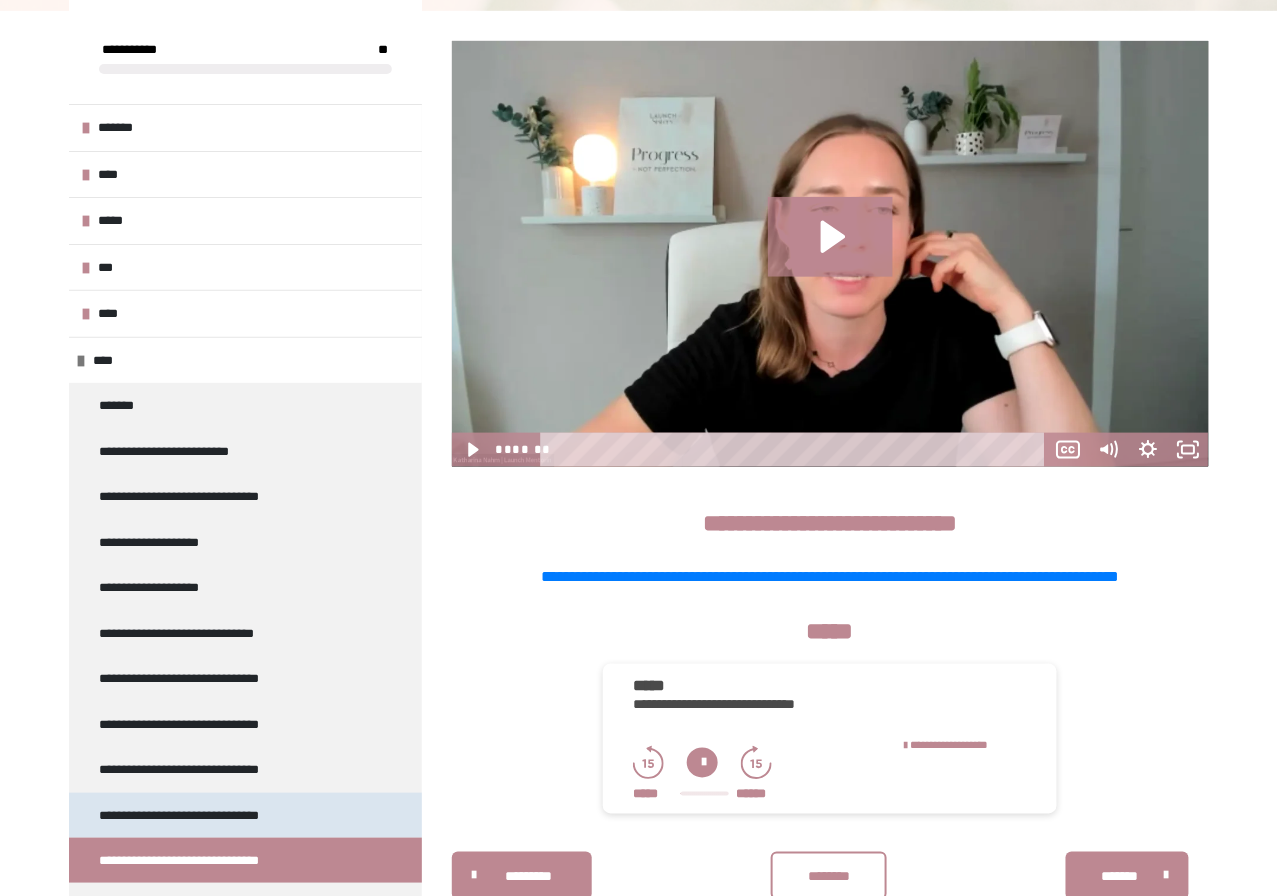 click on "**********" at bounding box center (194, 815) 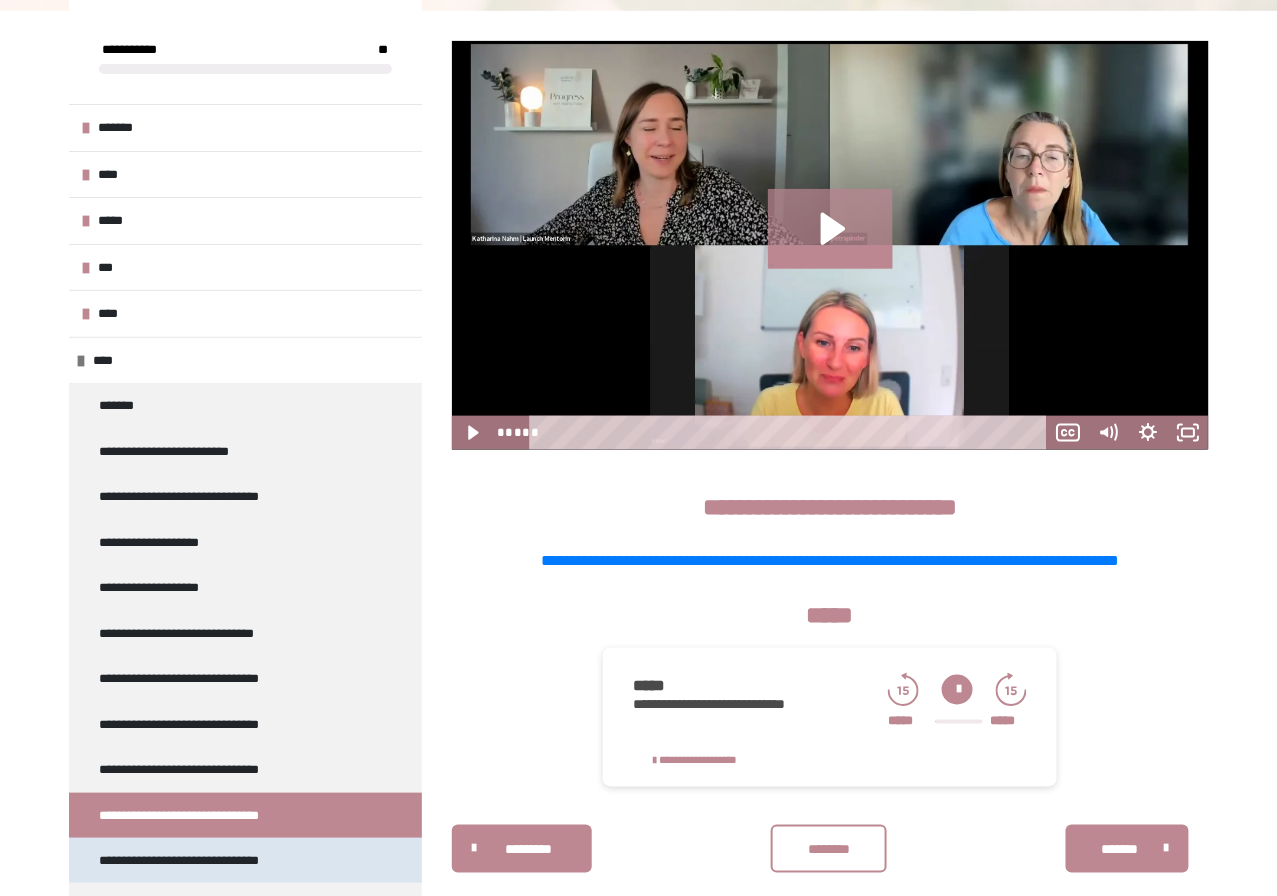 click on "**********" at bounding box center (195, 860) 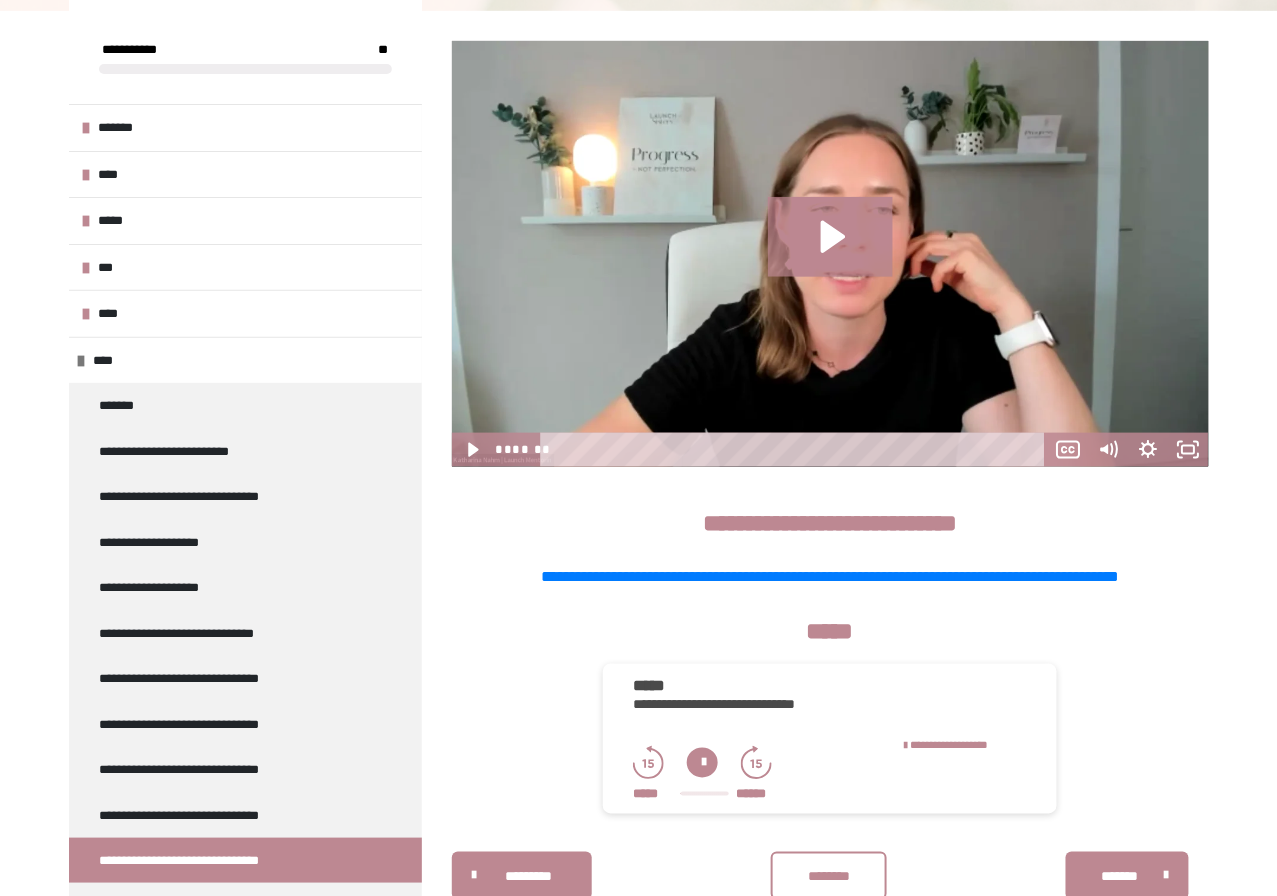 scroll, scrollTop: 446, scrollLeft: 0, axis: vertical 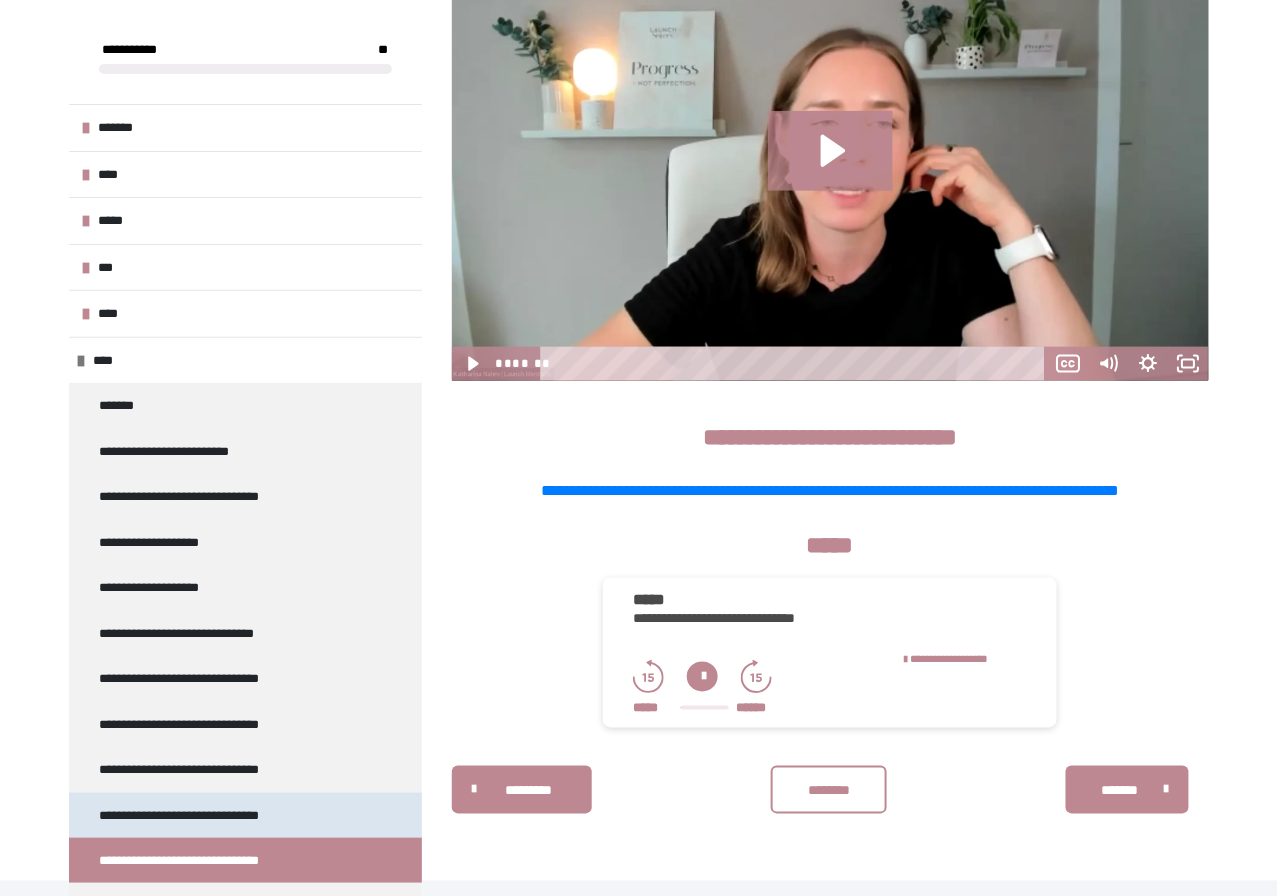 click on "**********" at bounding box center [194, 815] 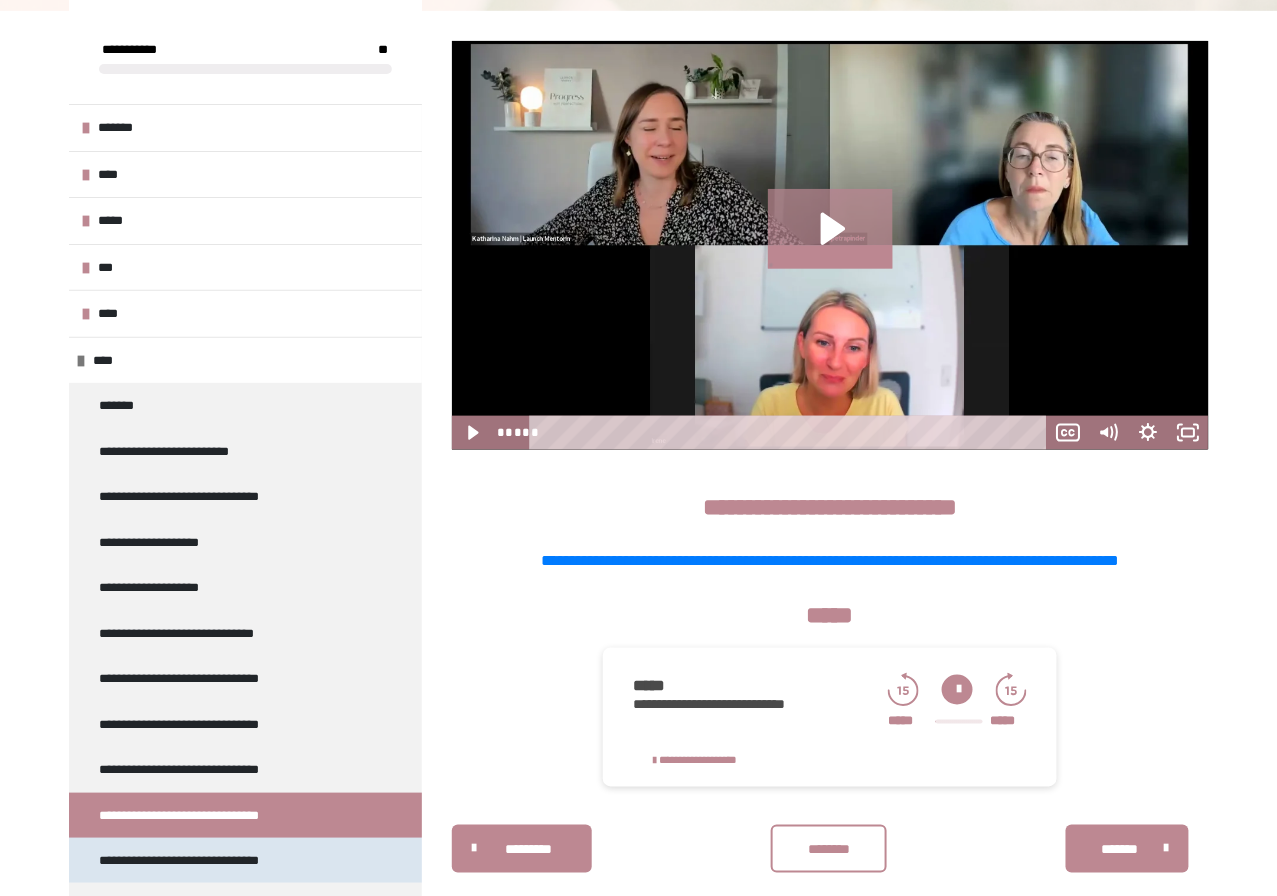 click on "**********" at bounding box center (195, 860) 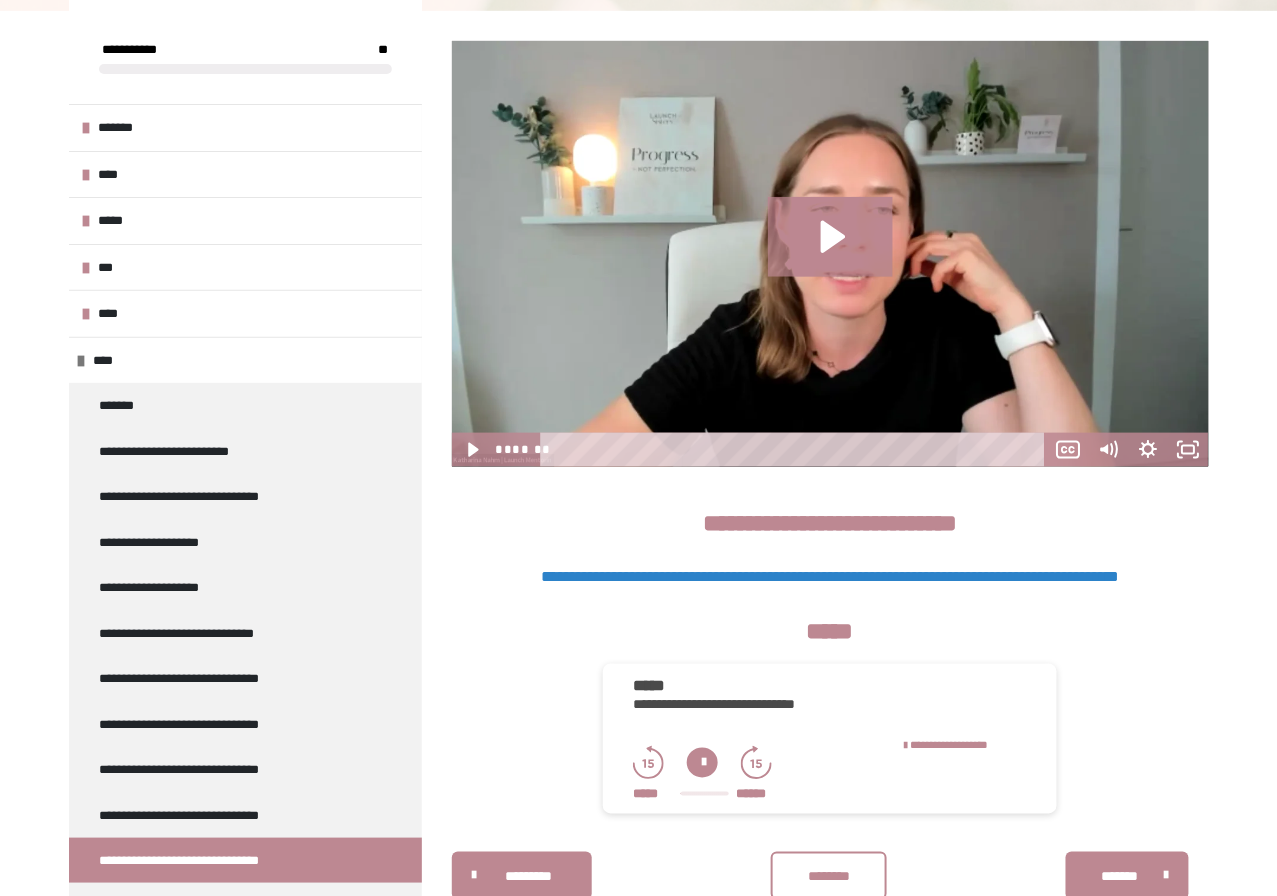 click on "**********" at bounding box center [830, 576] 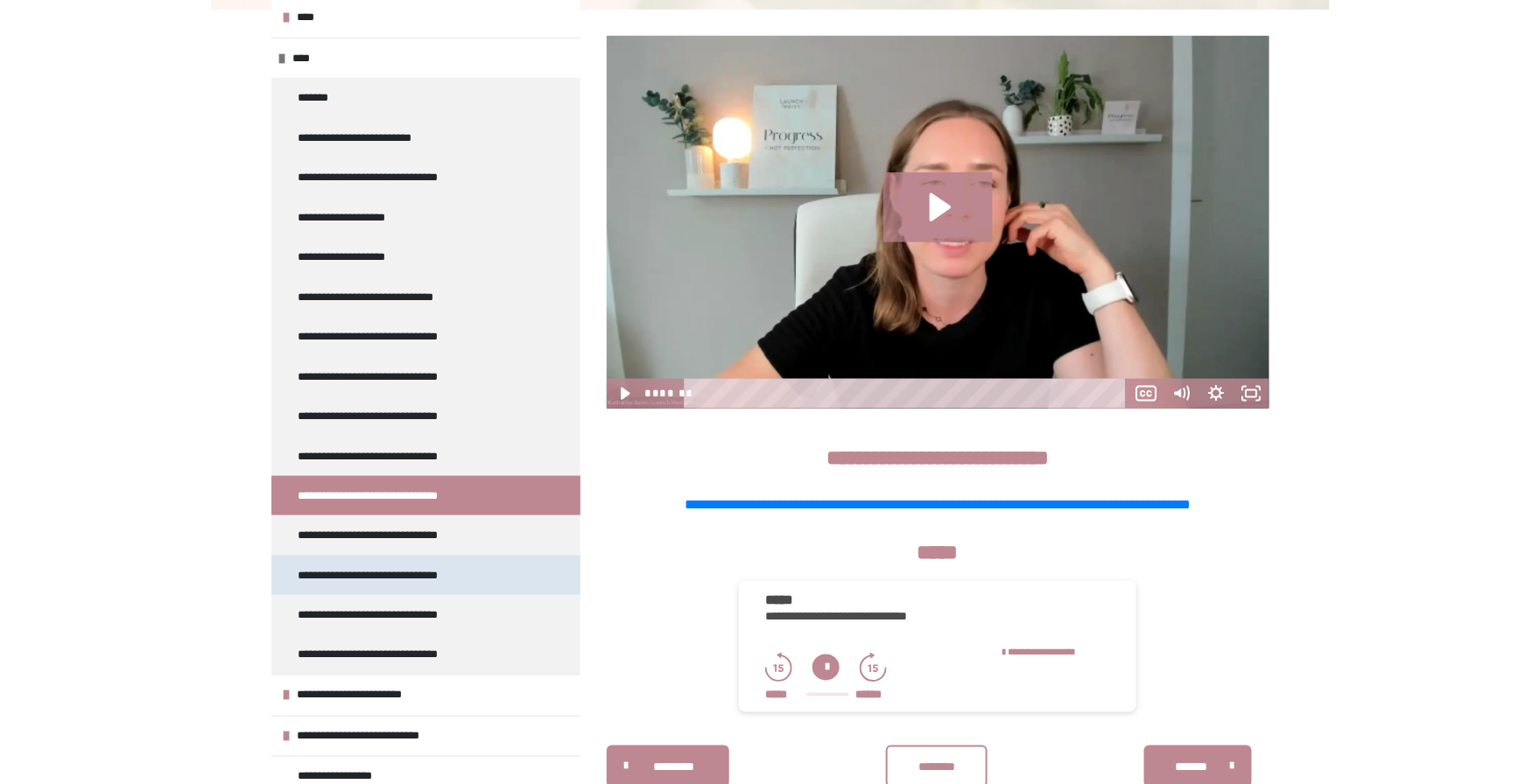 scroll, scrollTop: 265, scrollLeft: 0, axis: vertical 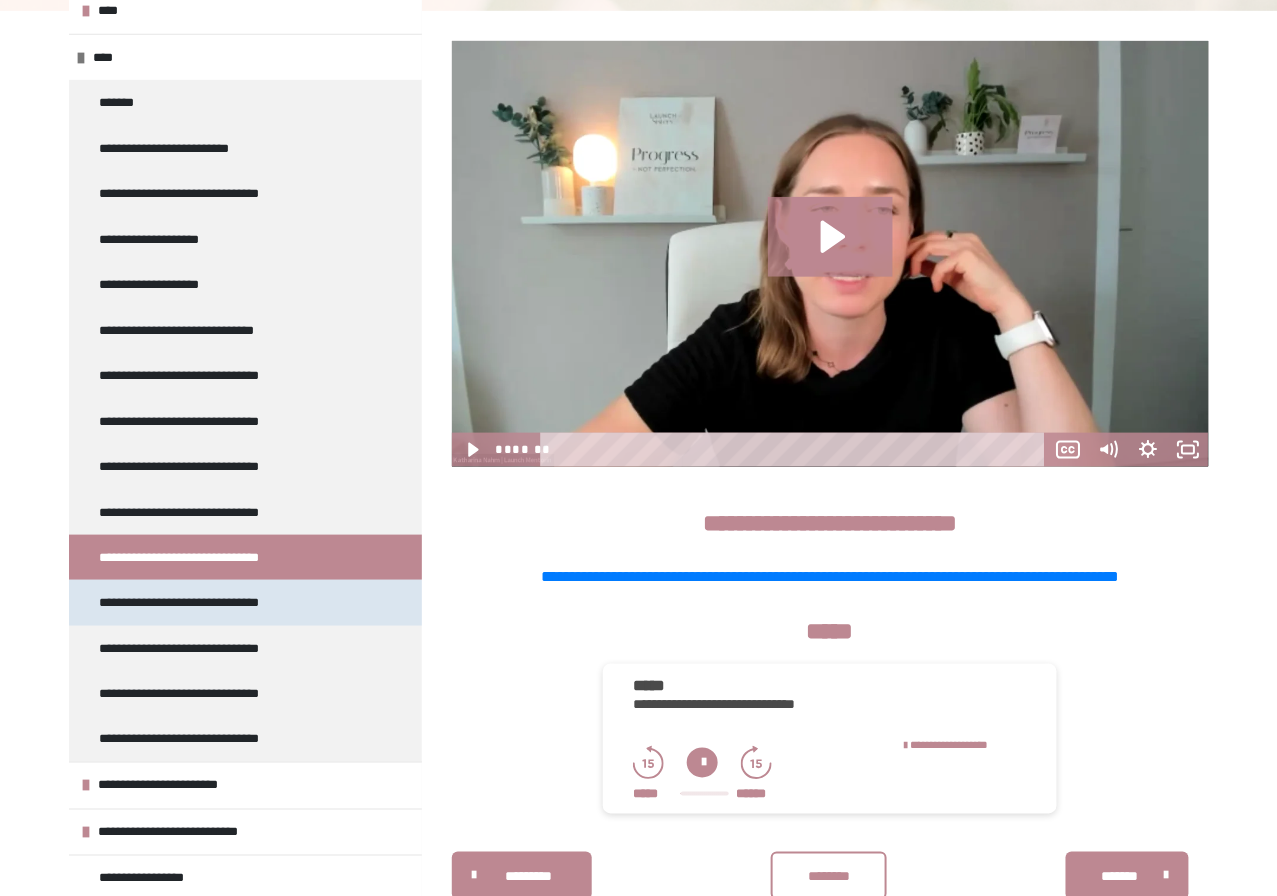 click on "**********" at bounding box center (195, 602) 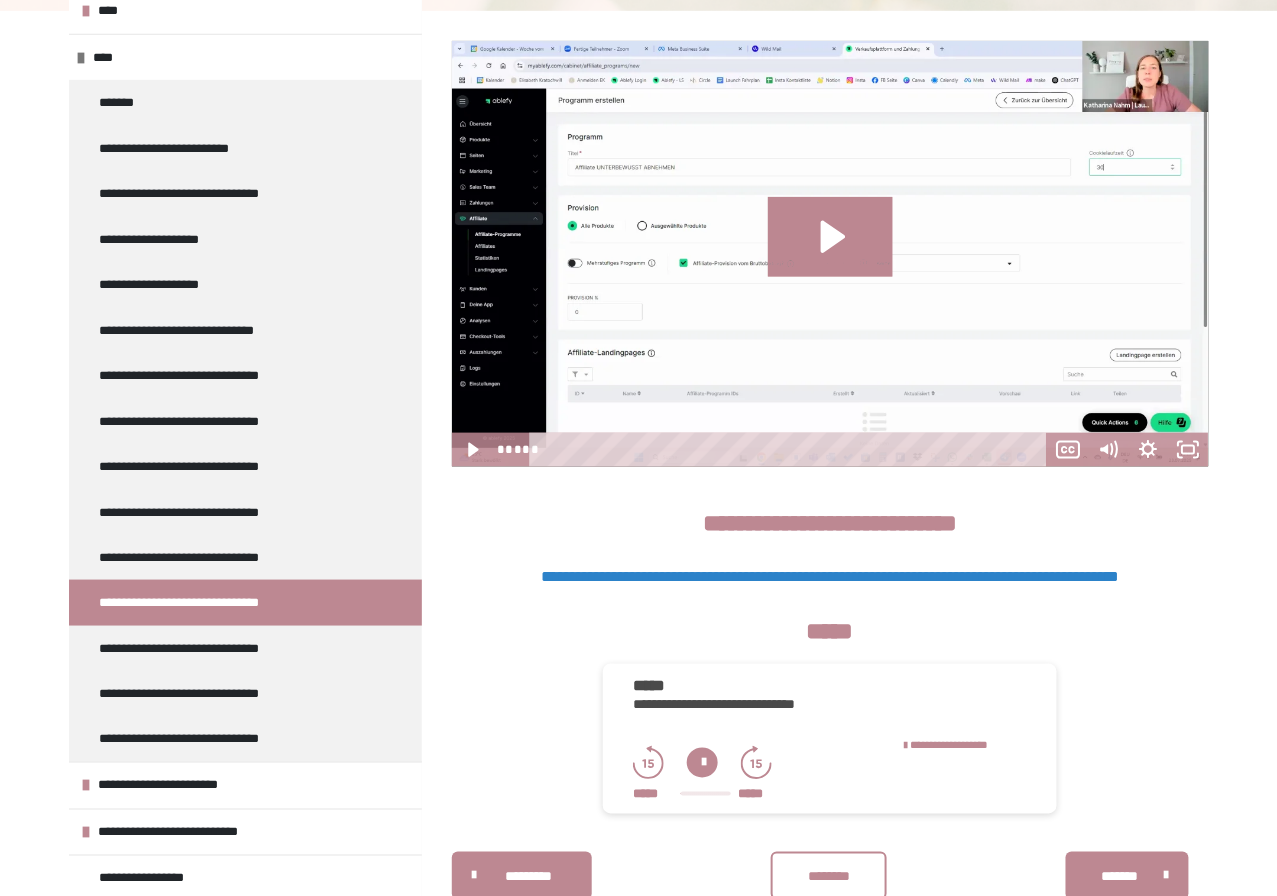 click on "**********" at bounding box center (830, 576) 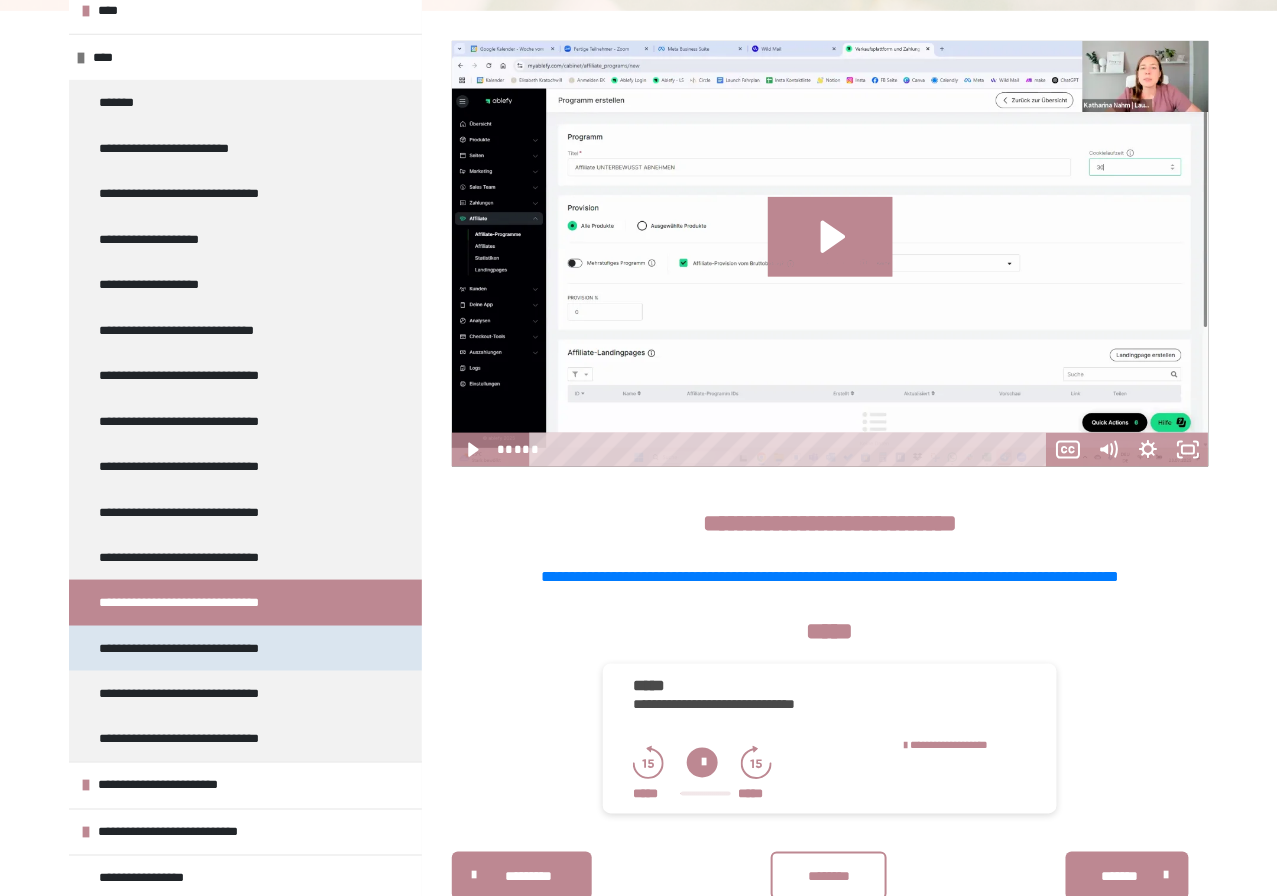 click on "**********" at bounding box center [195, 648] 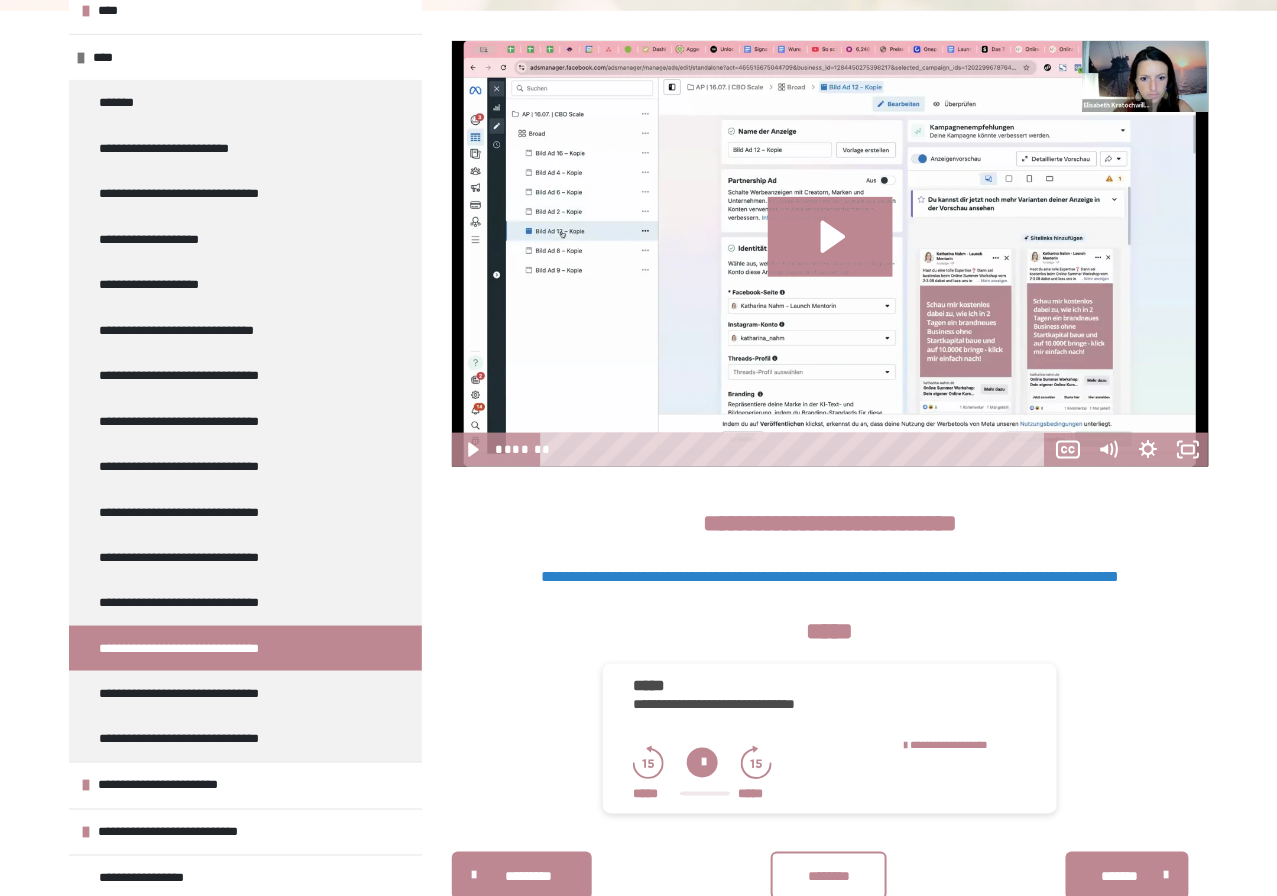 click on "**********" at bounding box center [830, 576] 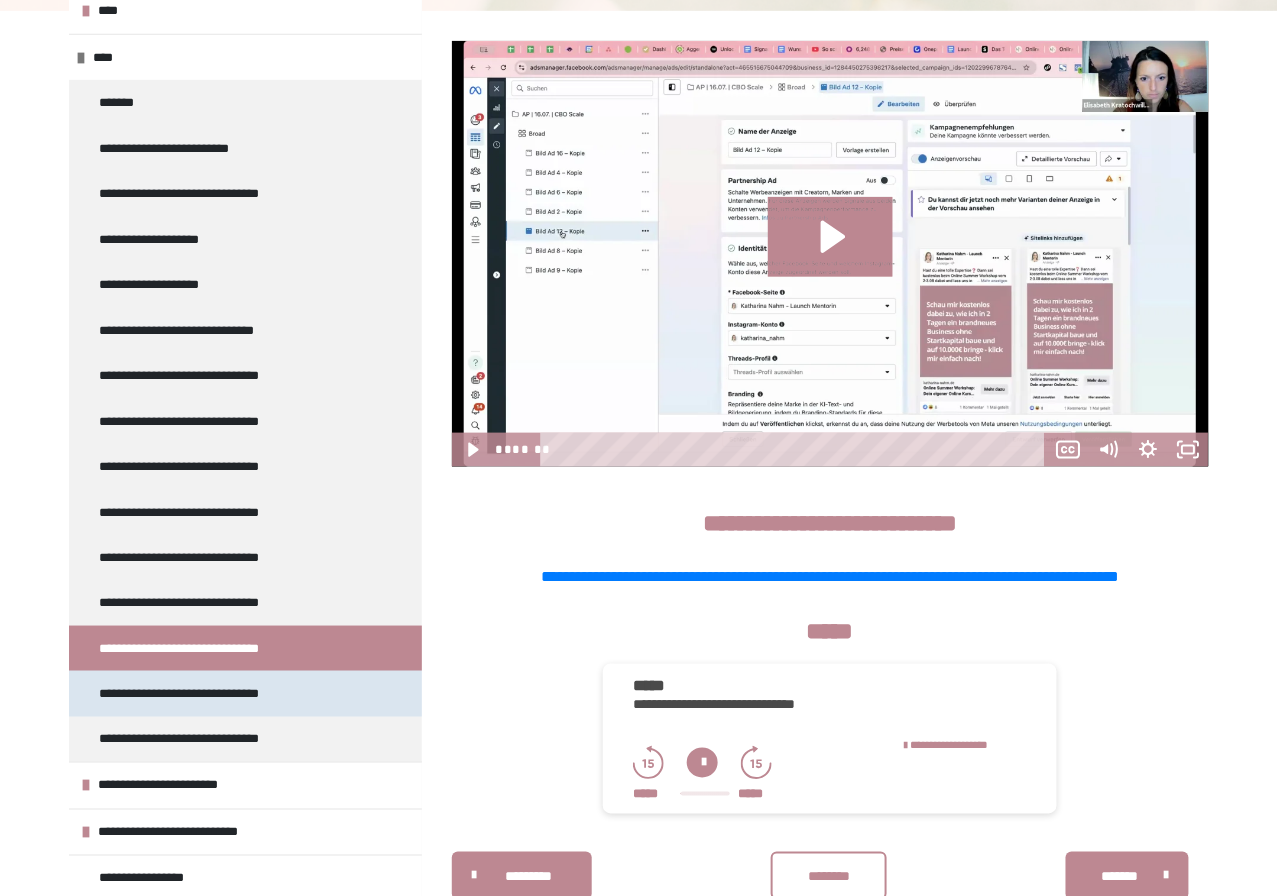 click on "**********" at bounding box center [196, 693] 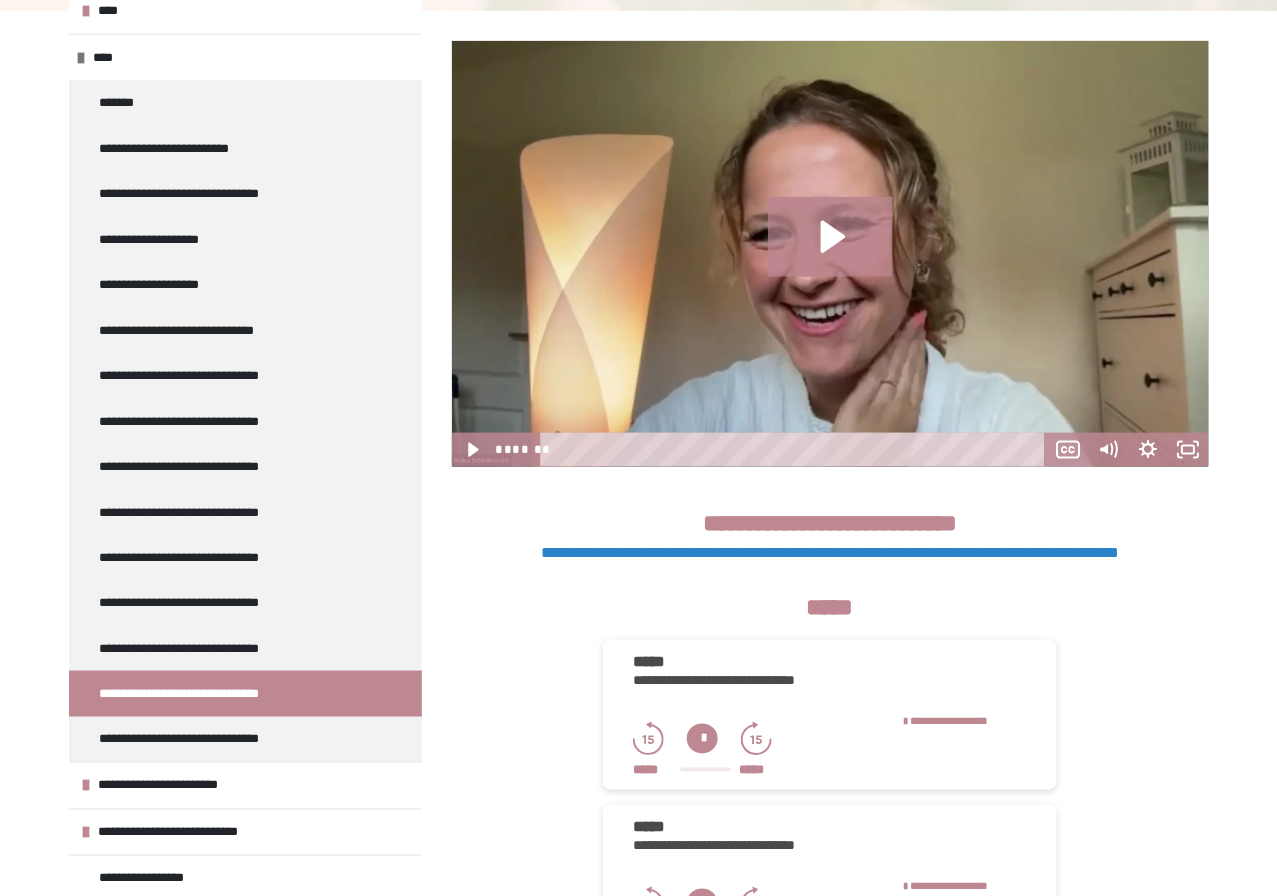 click on "**********" at bounding box center [830, 552] 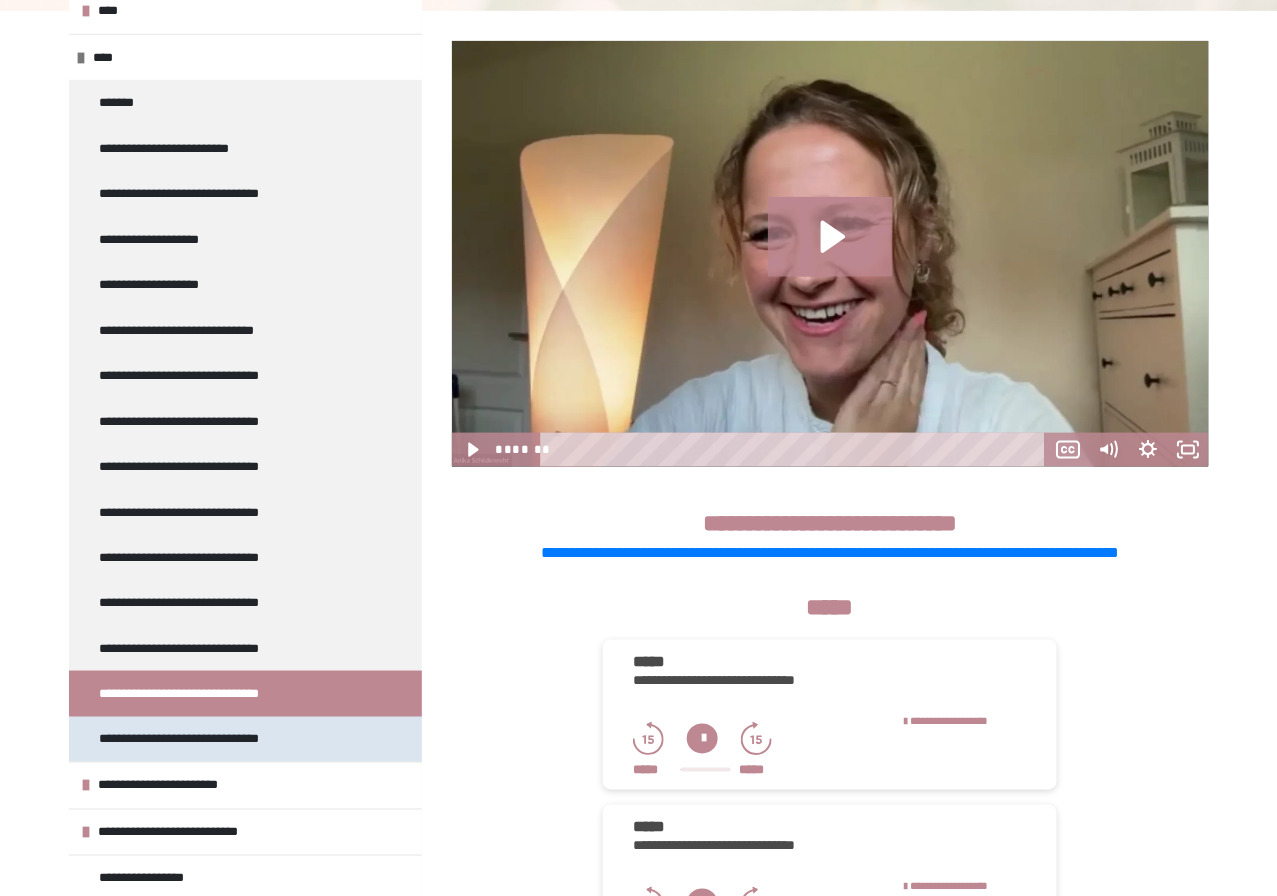 click on "**********" at bounding box center [196, 739] 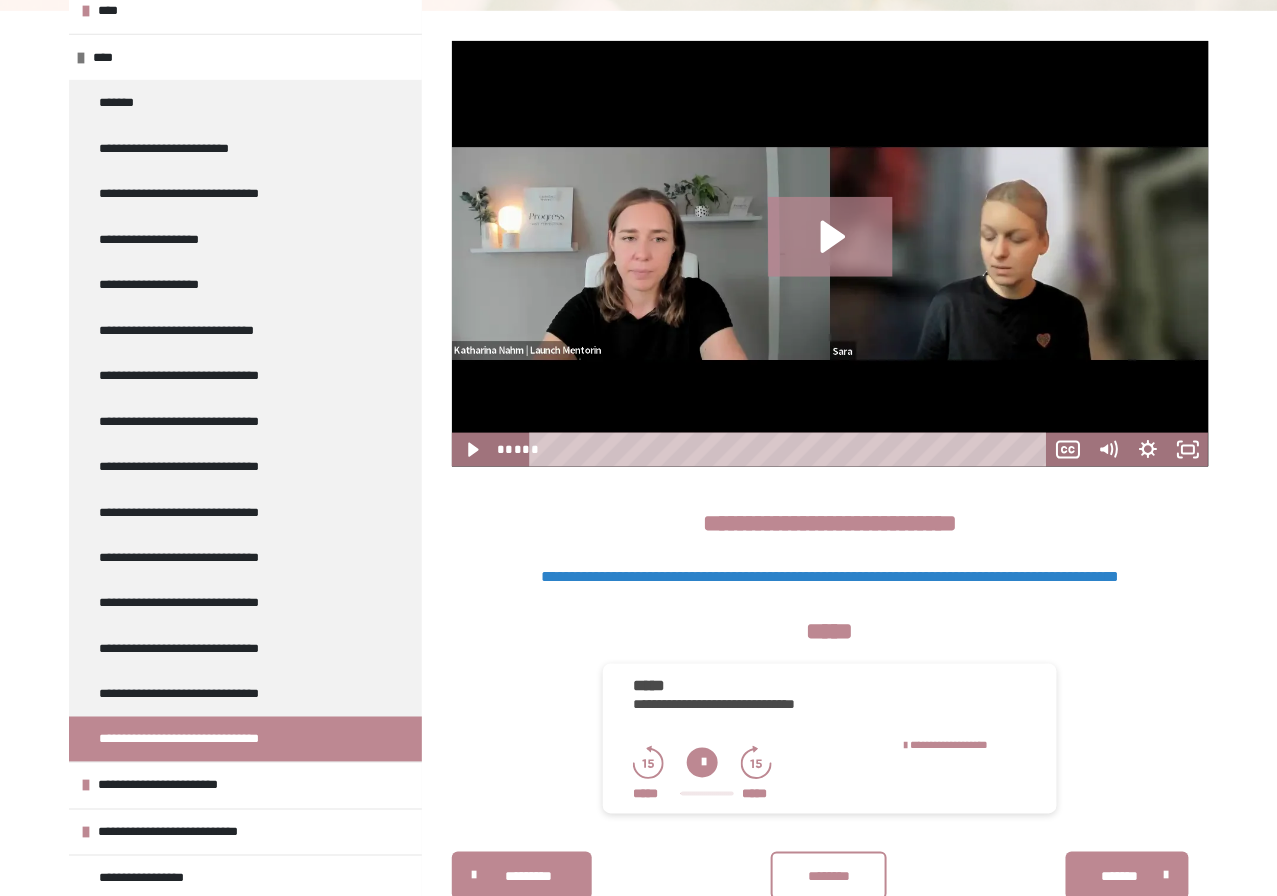 click on "**********" at bounding box center [830, 577] 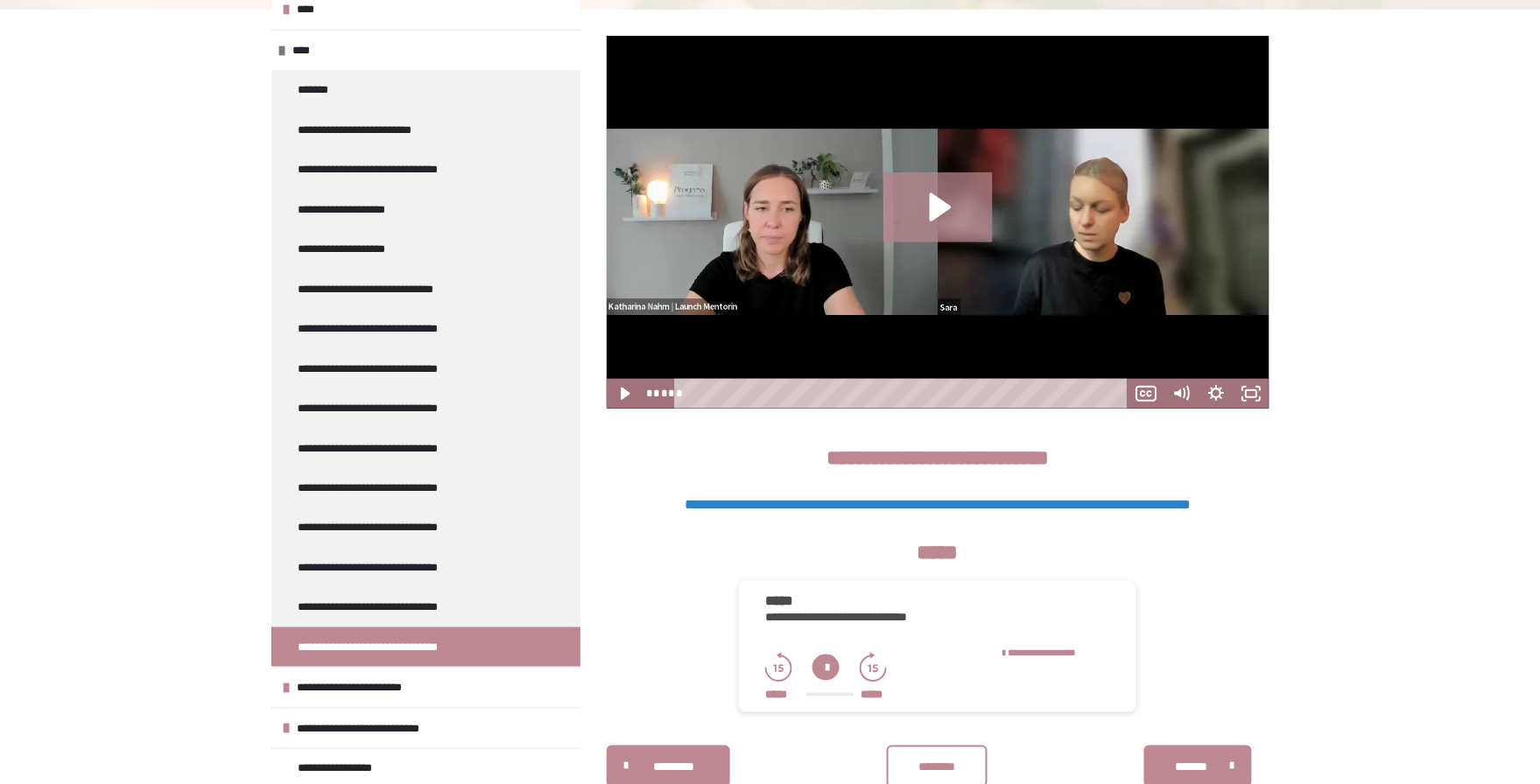 click on "**********" at bounding box center (938, 504) 